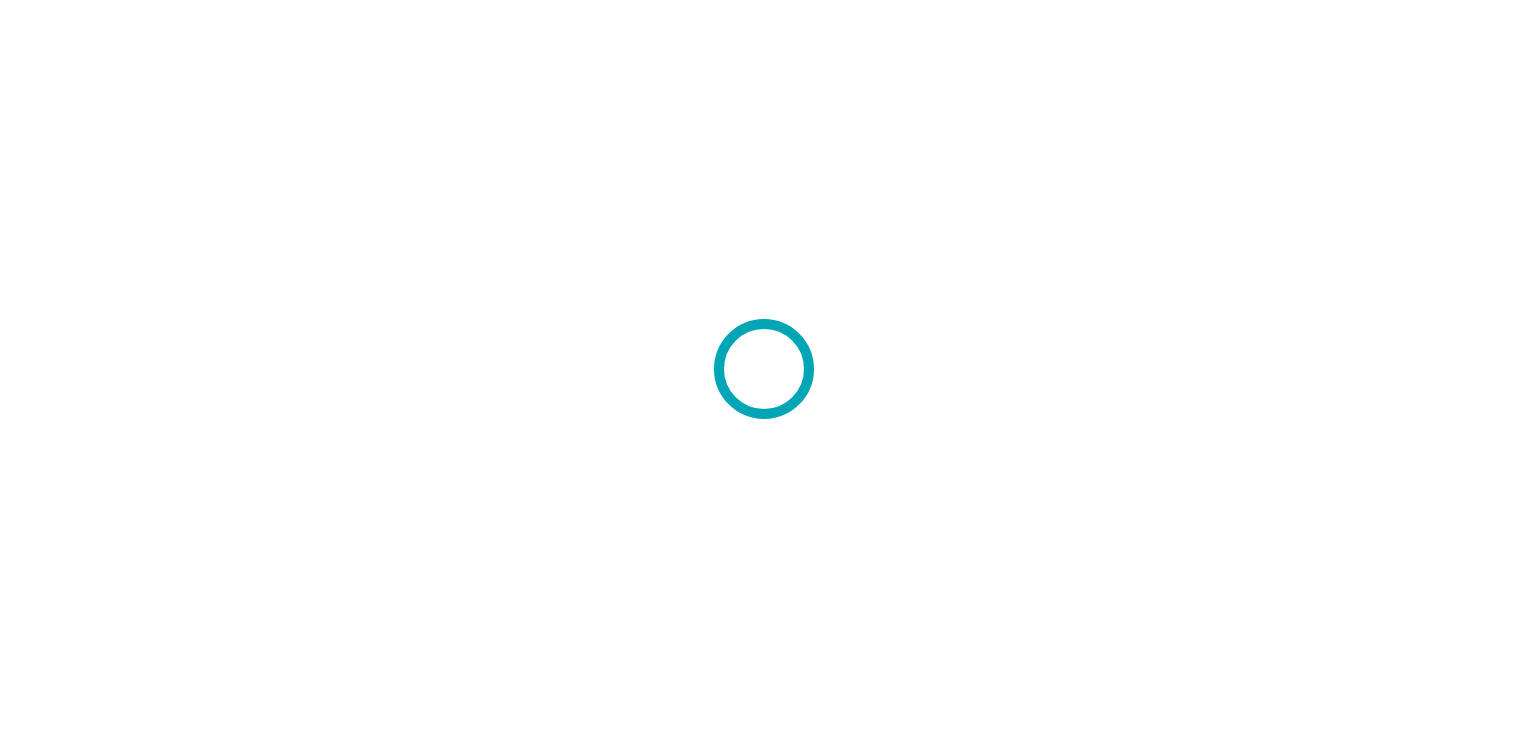 scroll, scrollTop: 0, scrollLeft: 0, axis: both 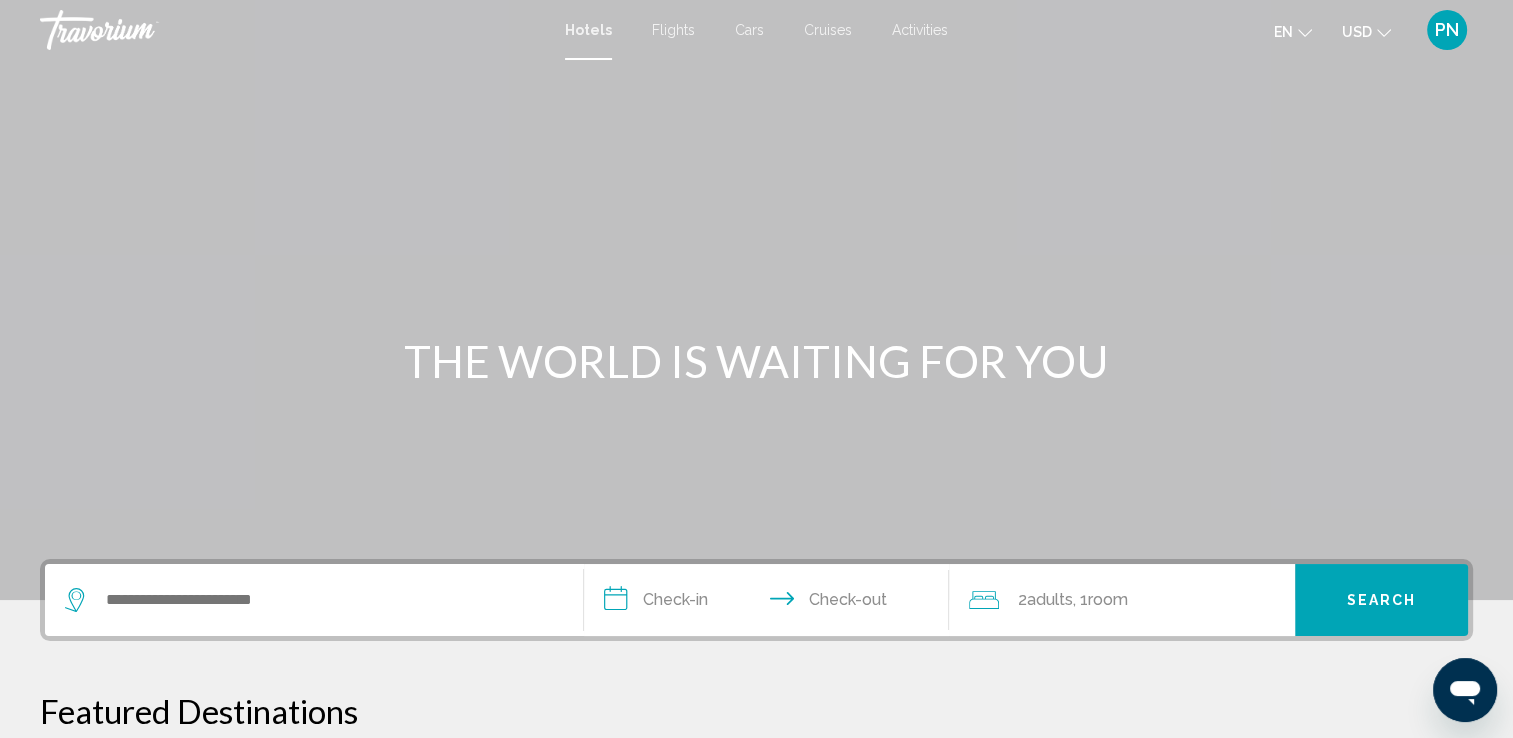click on "Flights" at bounding box center (673, 30) 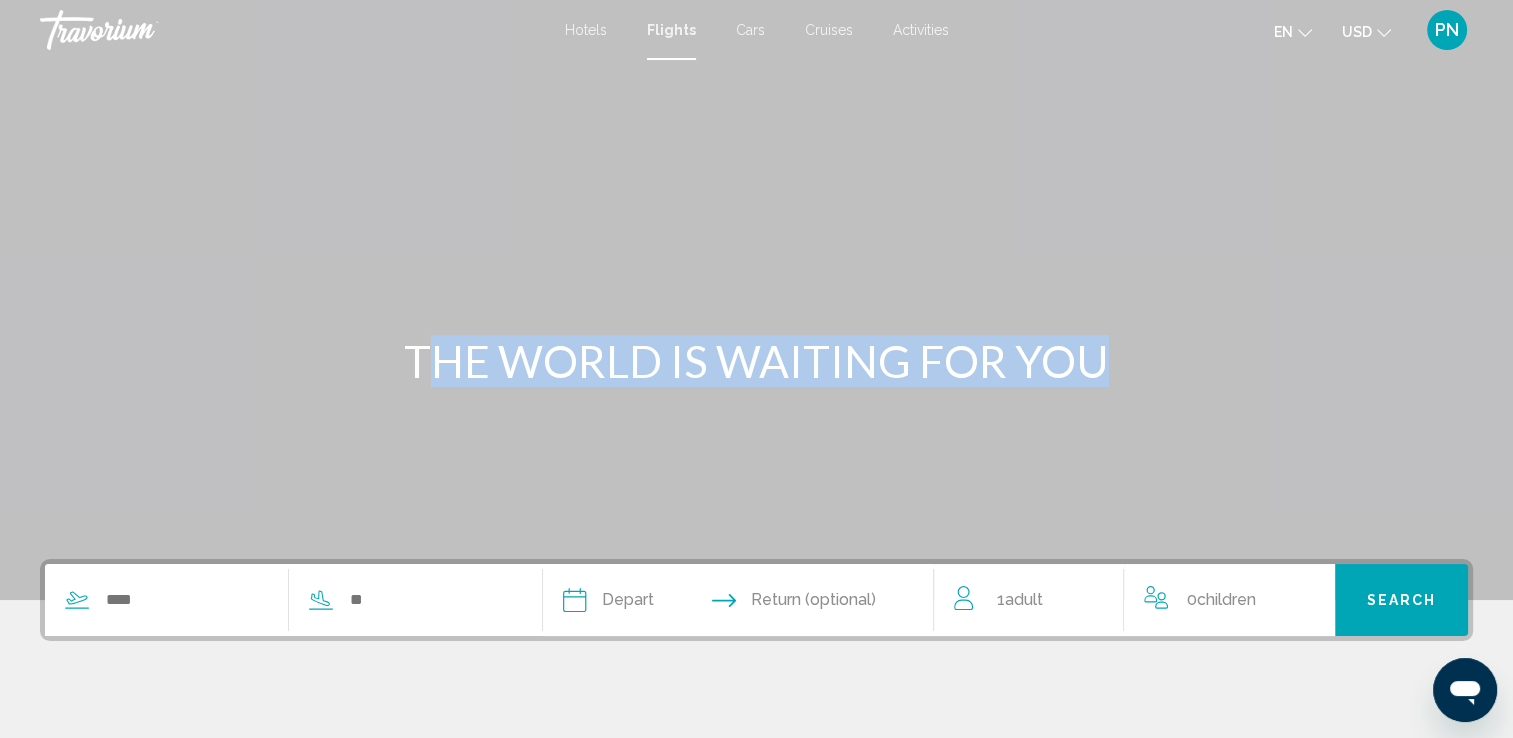 drag, startPoint x: 116, startPoint y: 386, endPoint x: 140, endPoint y: 610, distance: 225.28204 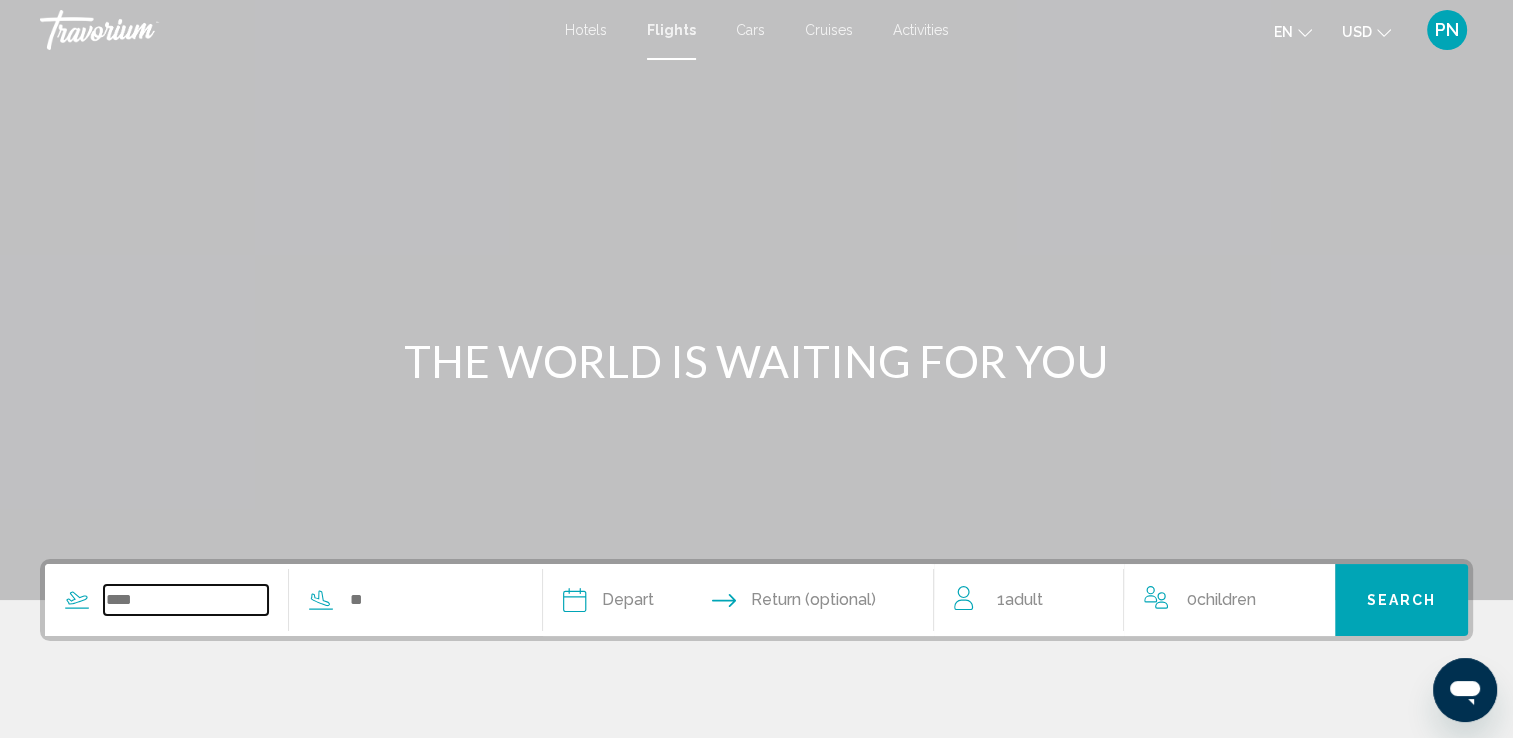click at bounding box center [186, 600] 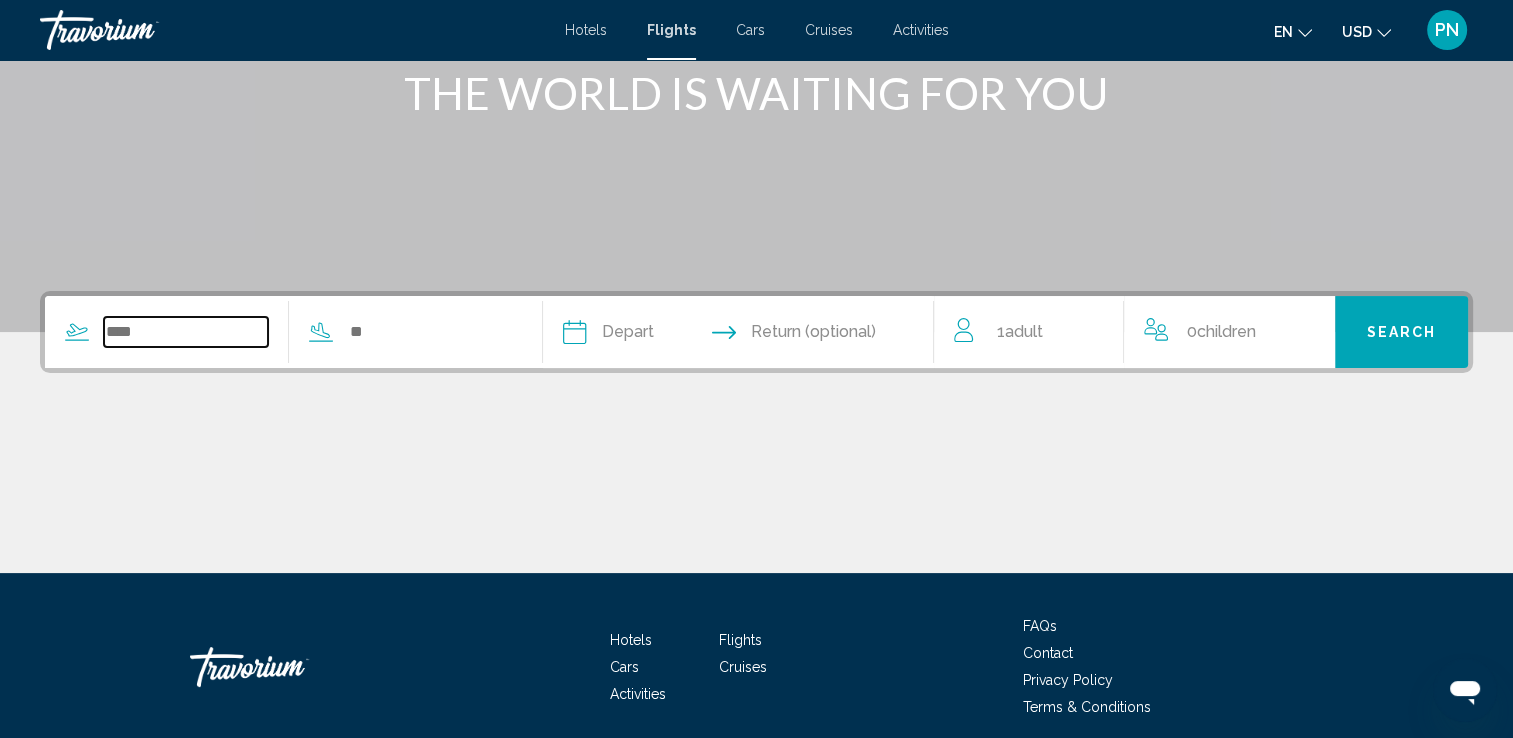 scroll, scrollTop: 347, scrollLeft: 0, axis: vertical 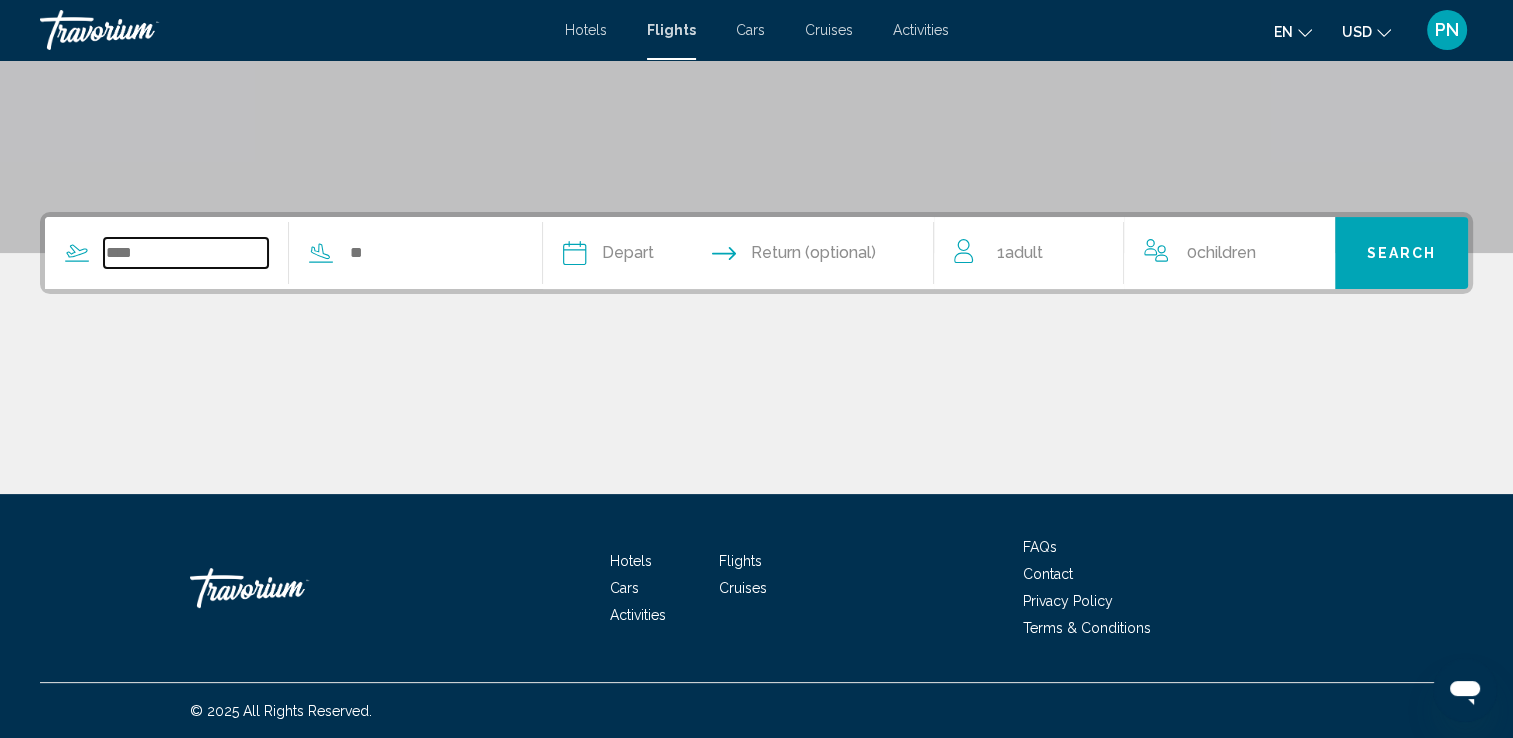 type on "*" 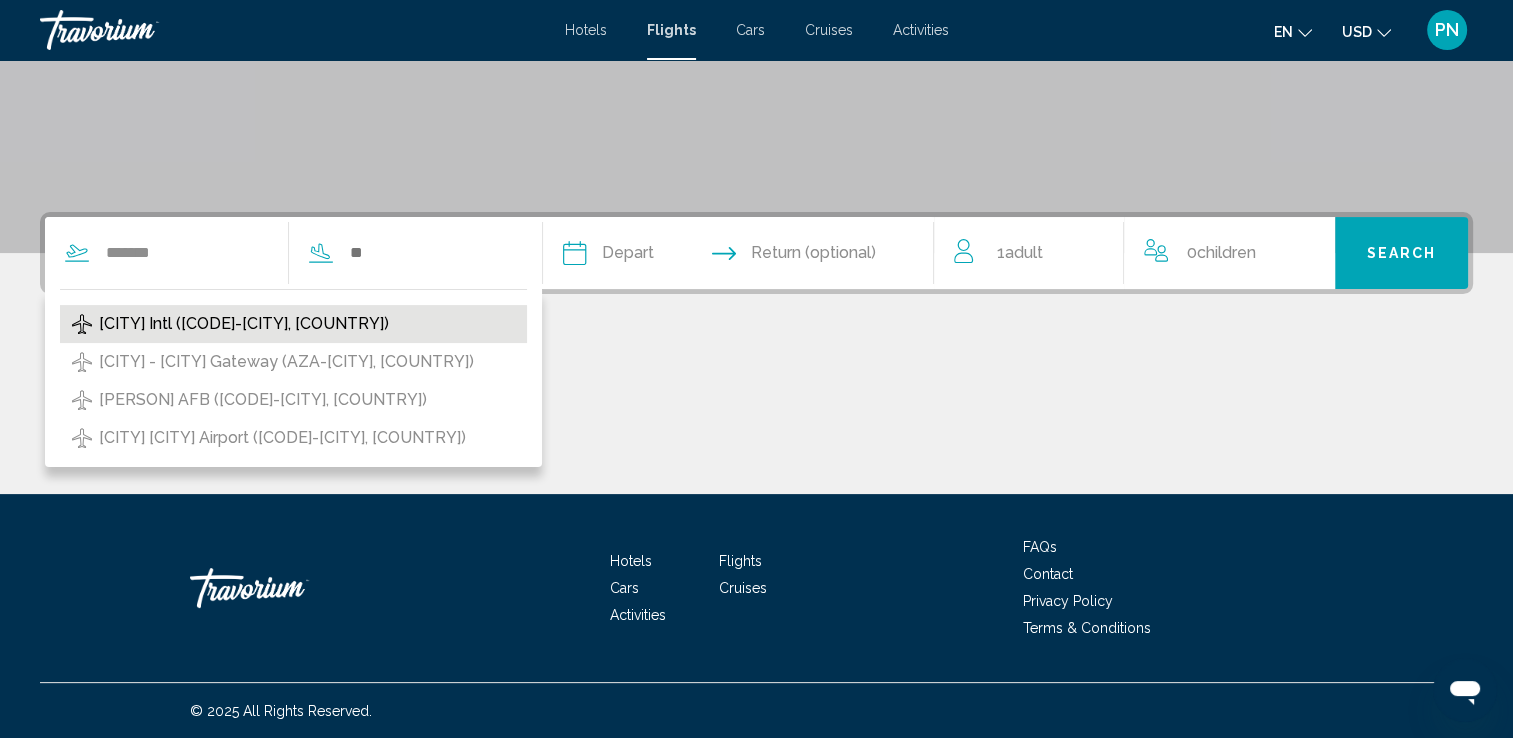 click on "[CITY] Intl ([CODE]-[CITY], [COUNTRY])" at bounding box center [244, 324] 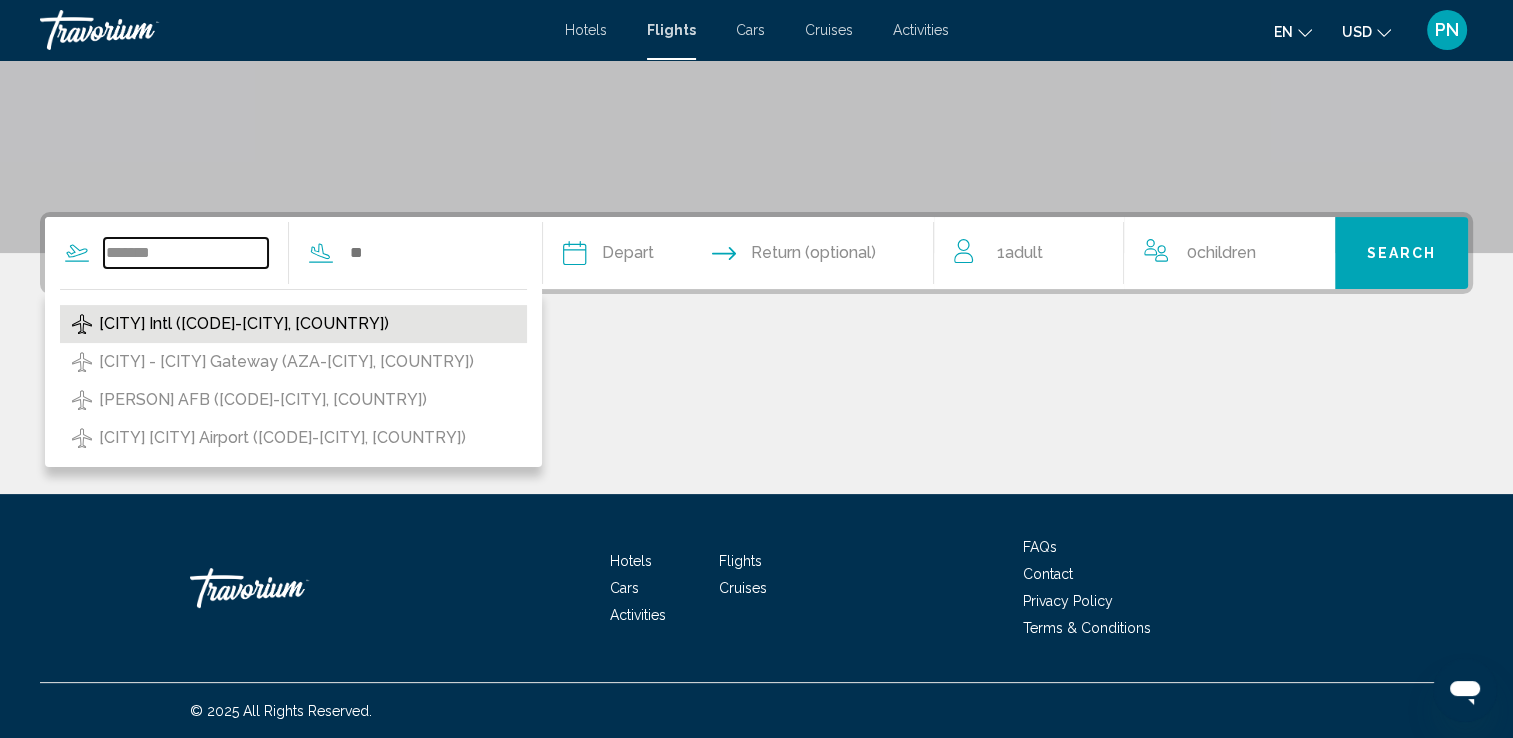 type on "**********" 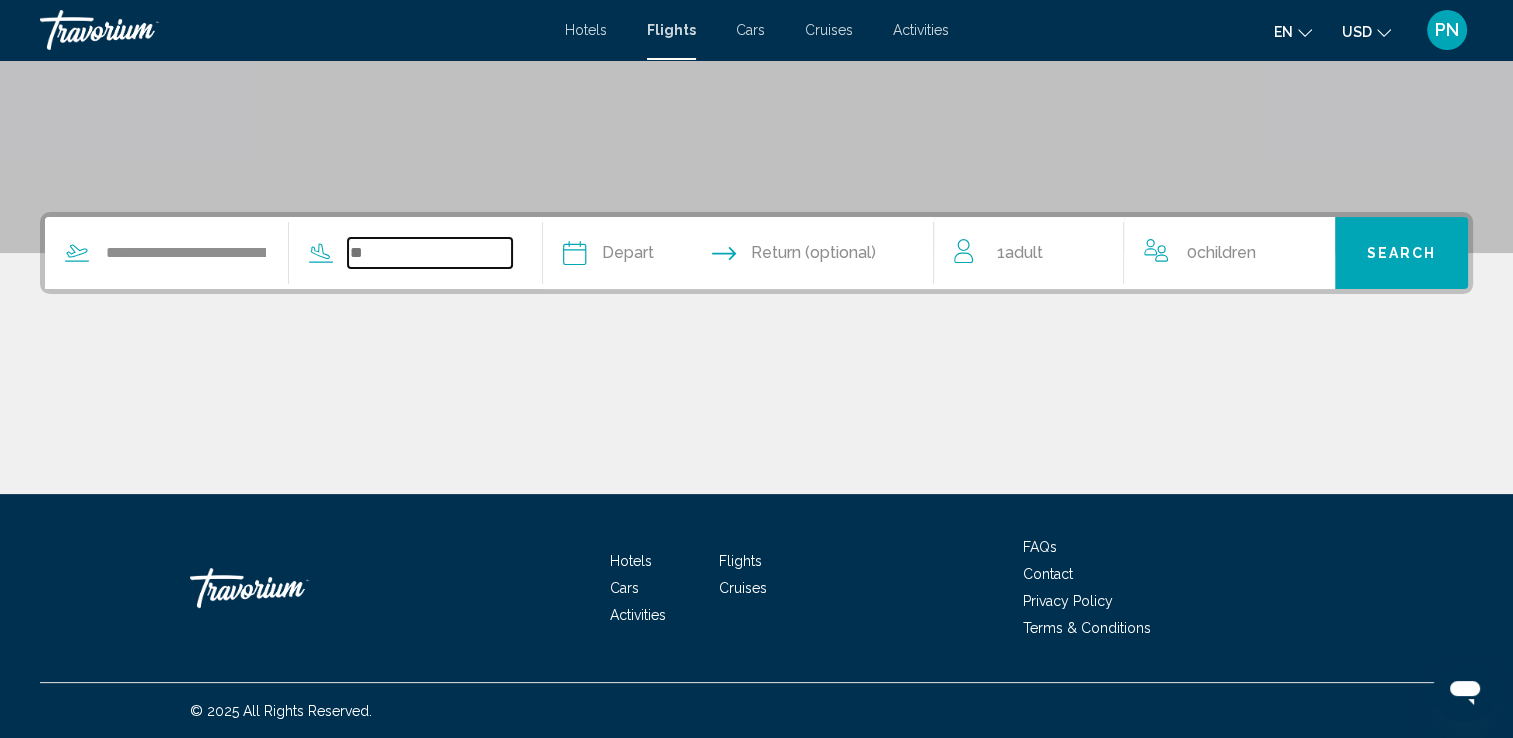click at bounding box center [430, 253] 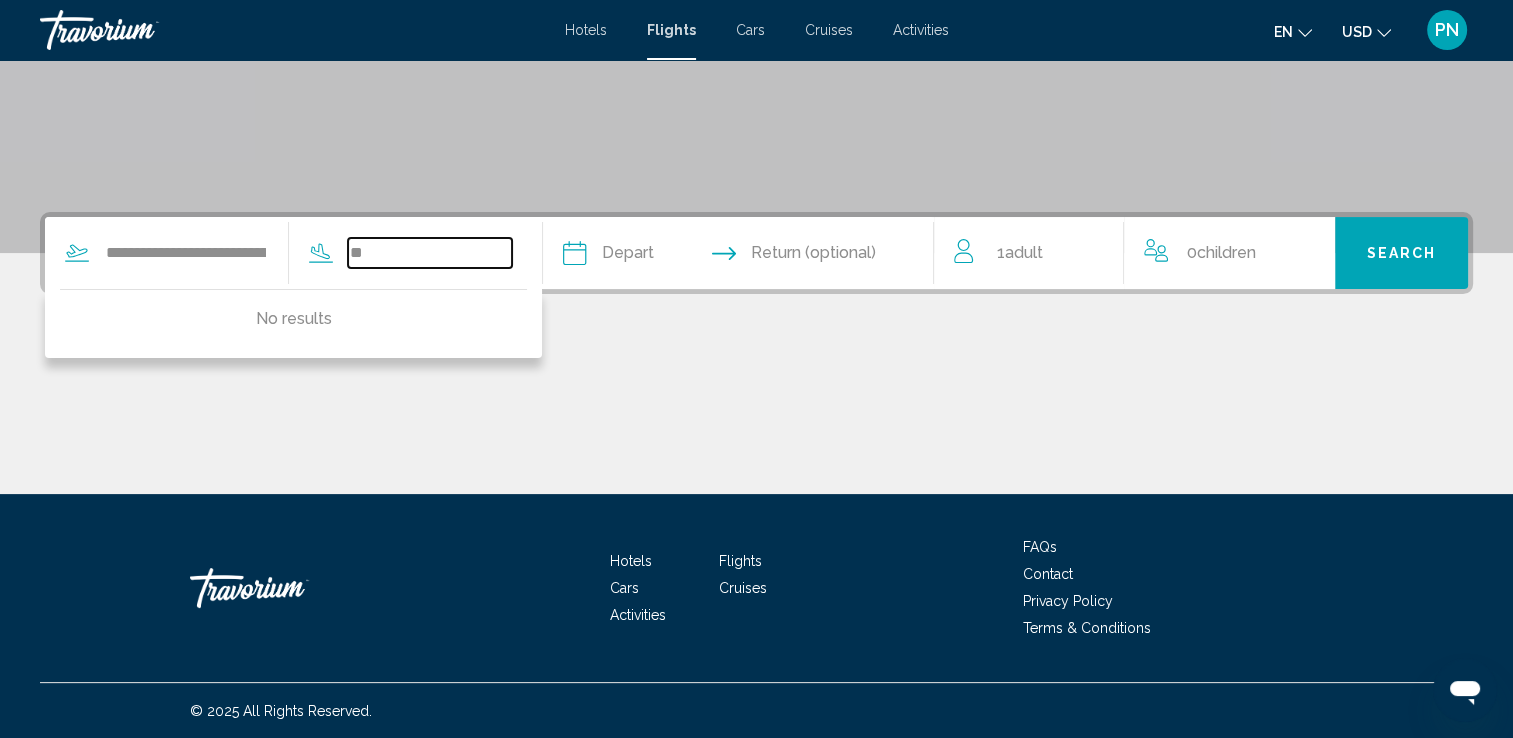 type on "*" 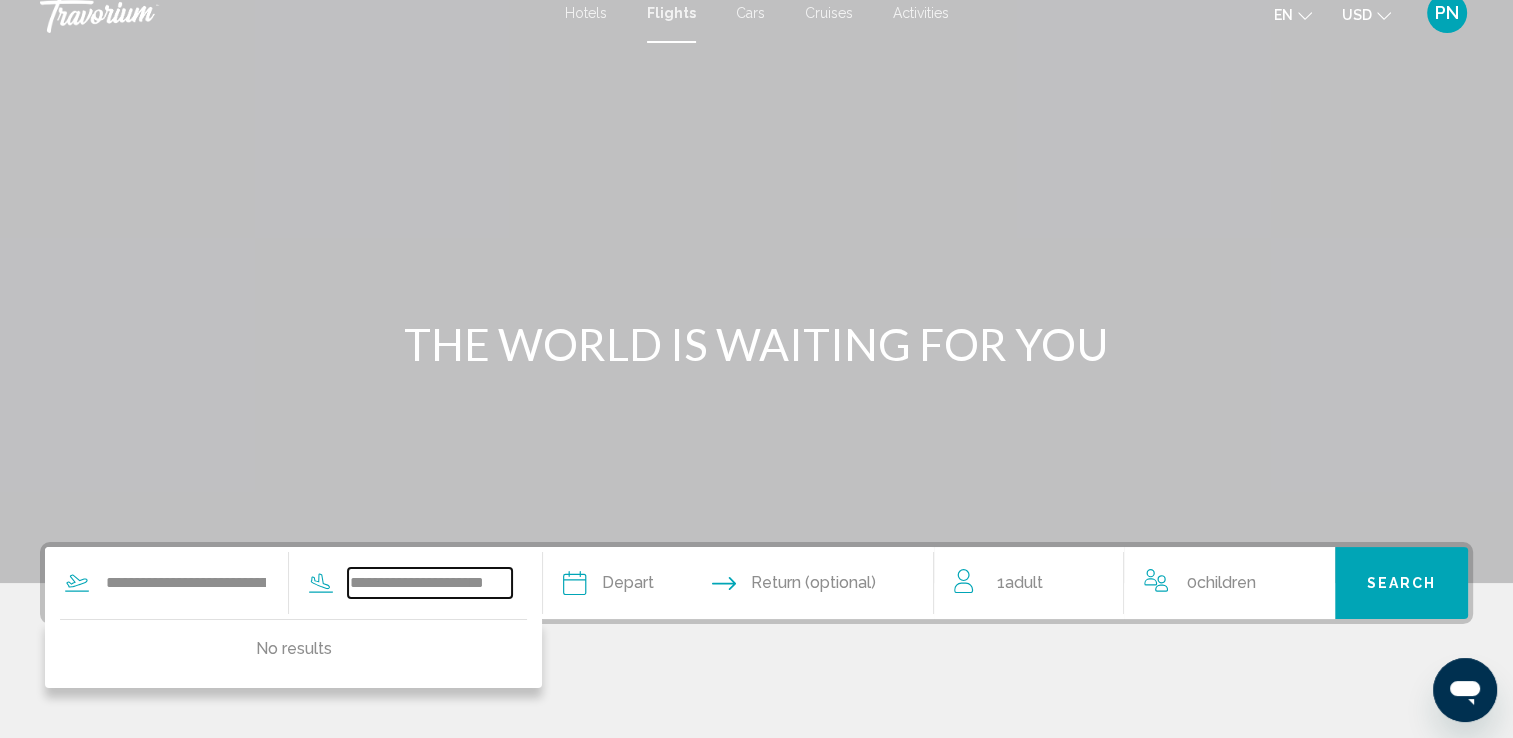 scroll, scrollTop: 0, scrollLeft: 0, axis: both 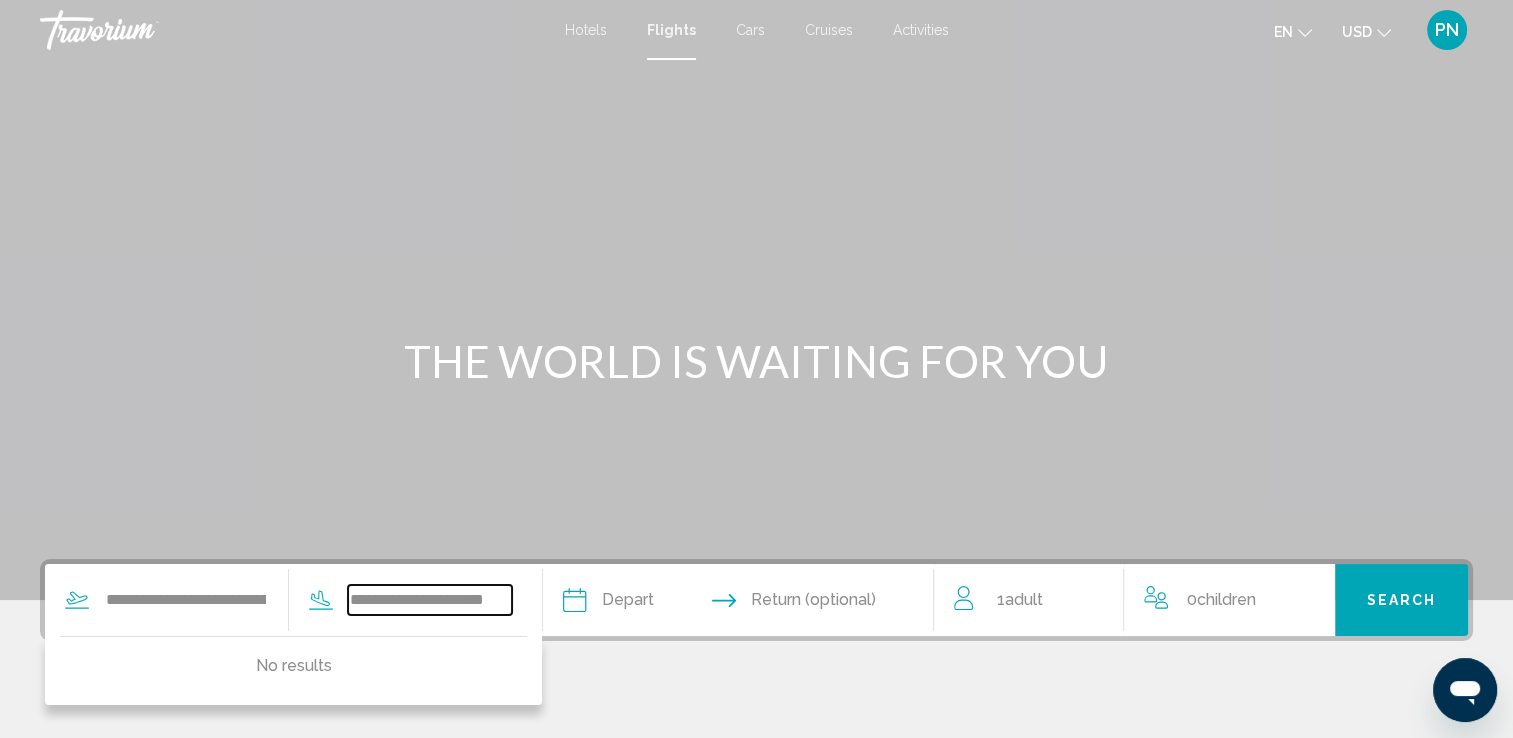 click on "**********" at bounding box center (430, 600) 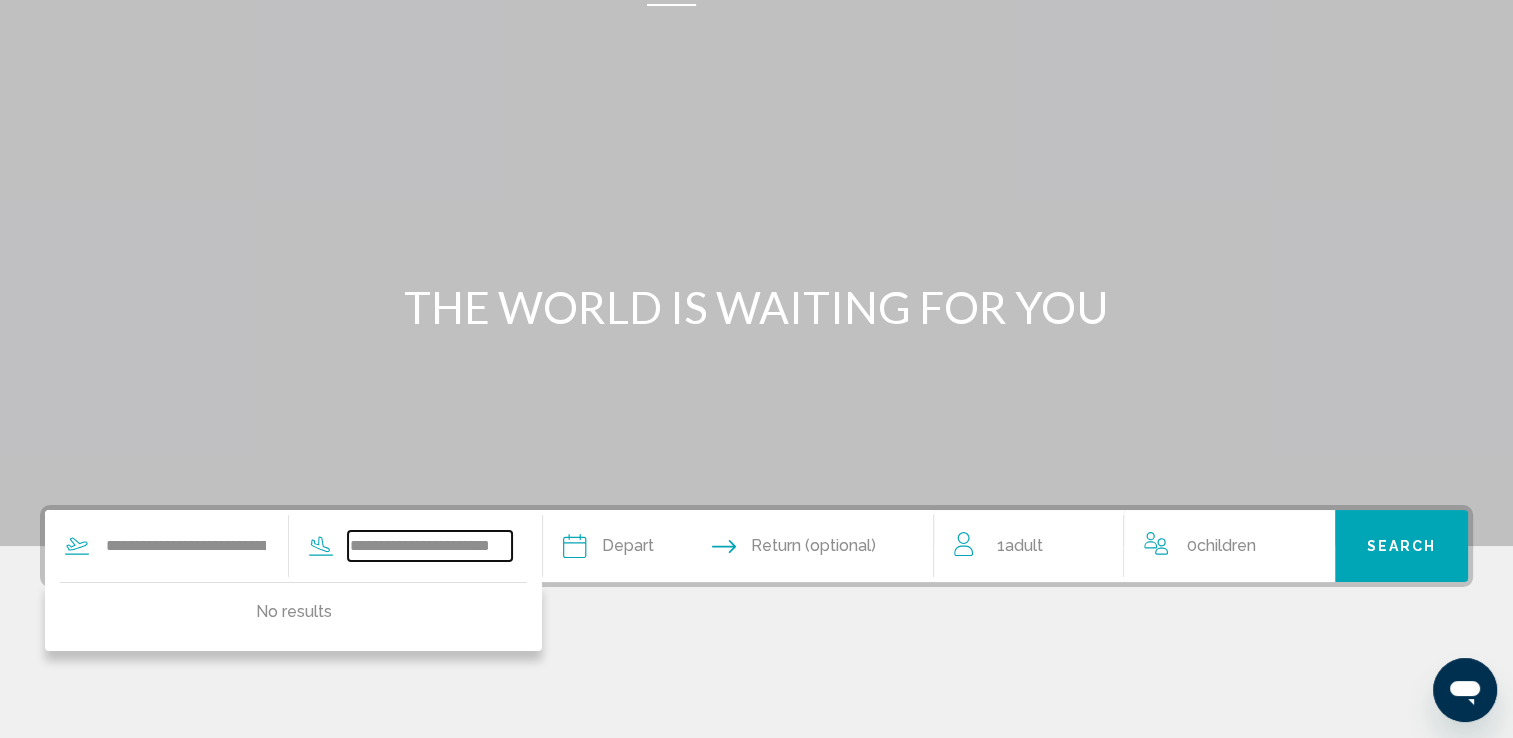 scroll, scrollTop: 0, scrollLeft: 0, axis: both 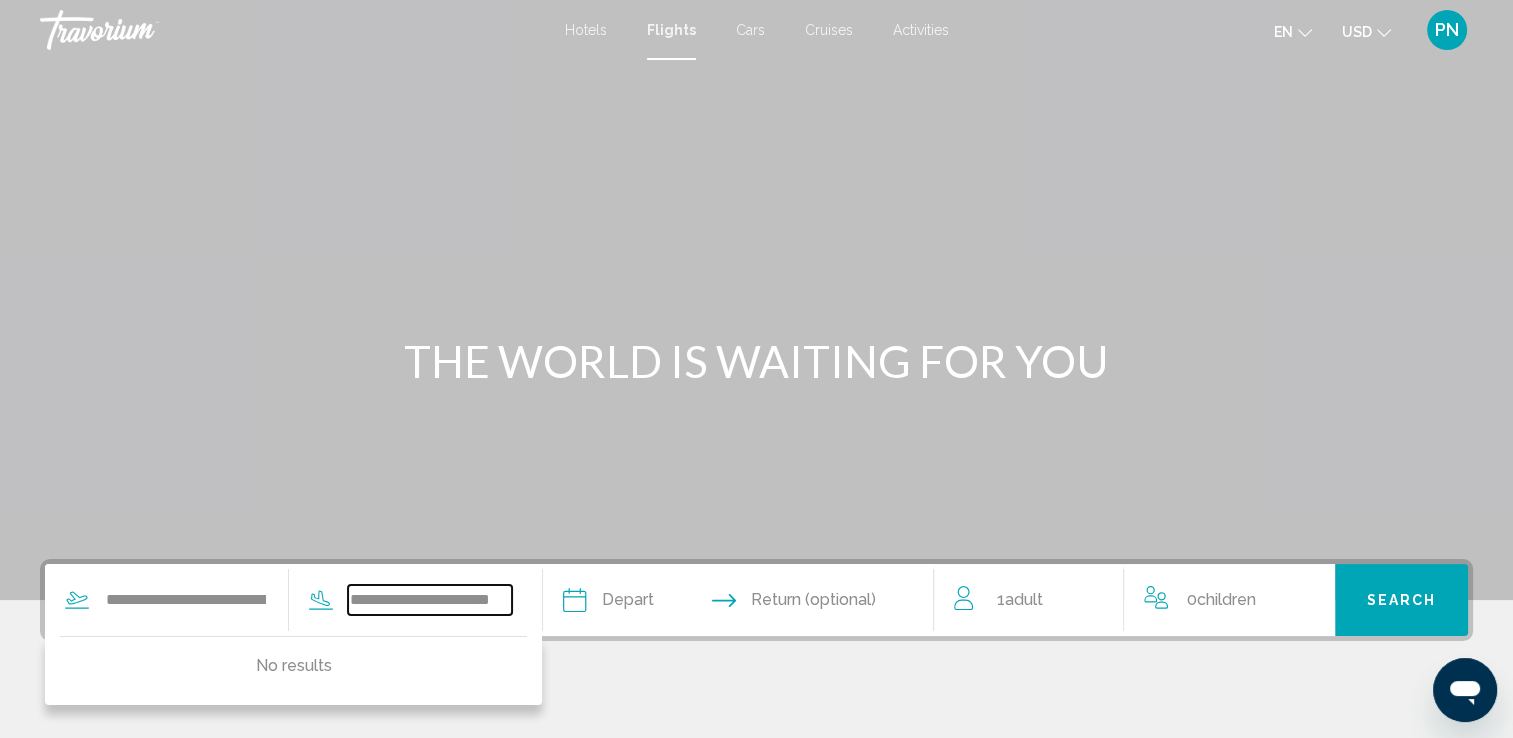 type on "**********" 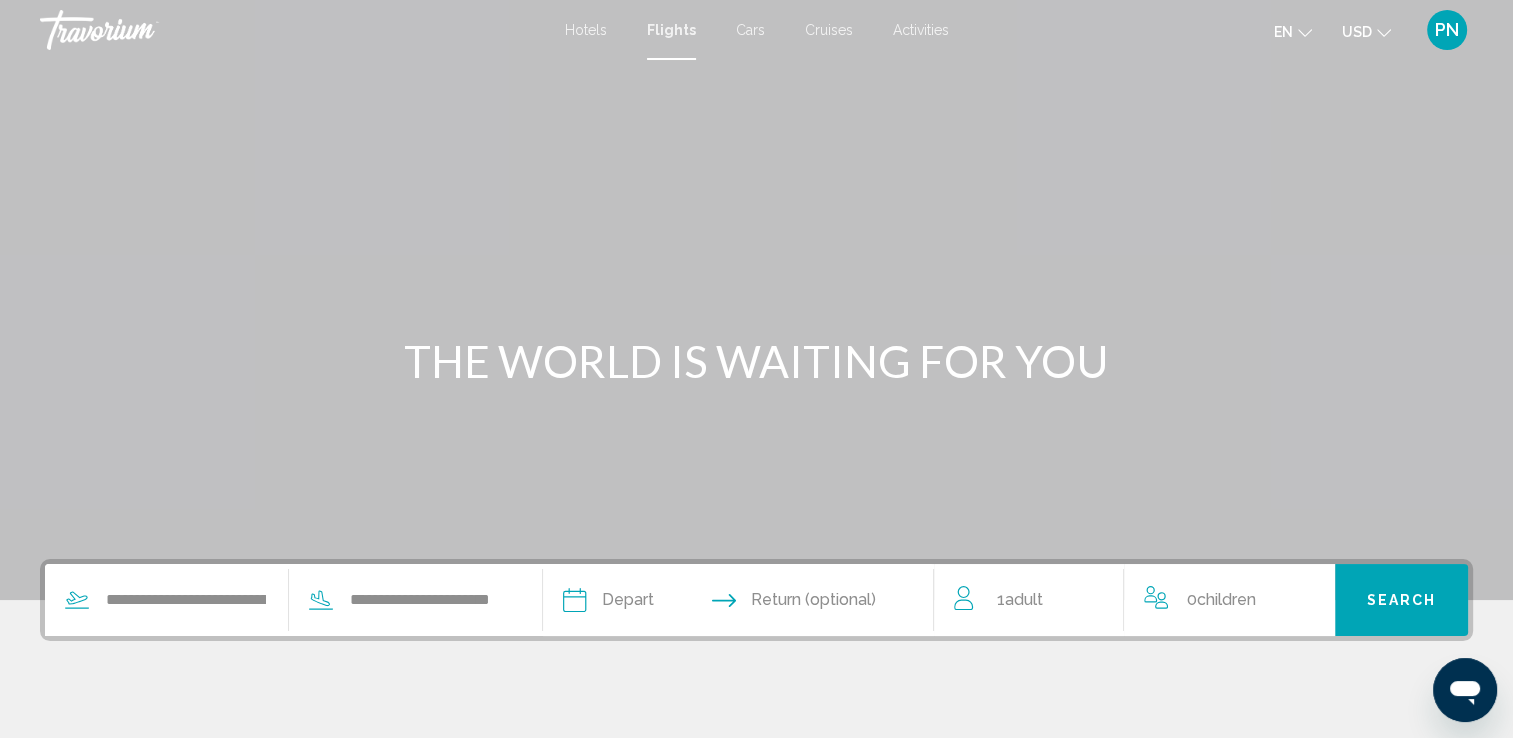 click at bounding box center [655, 603] 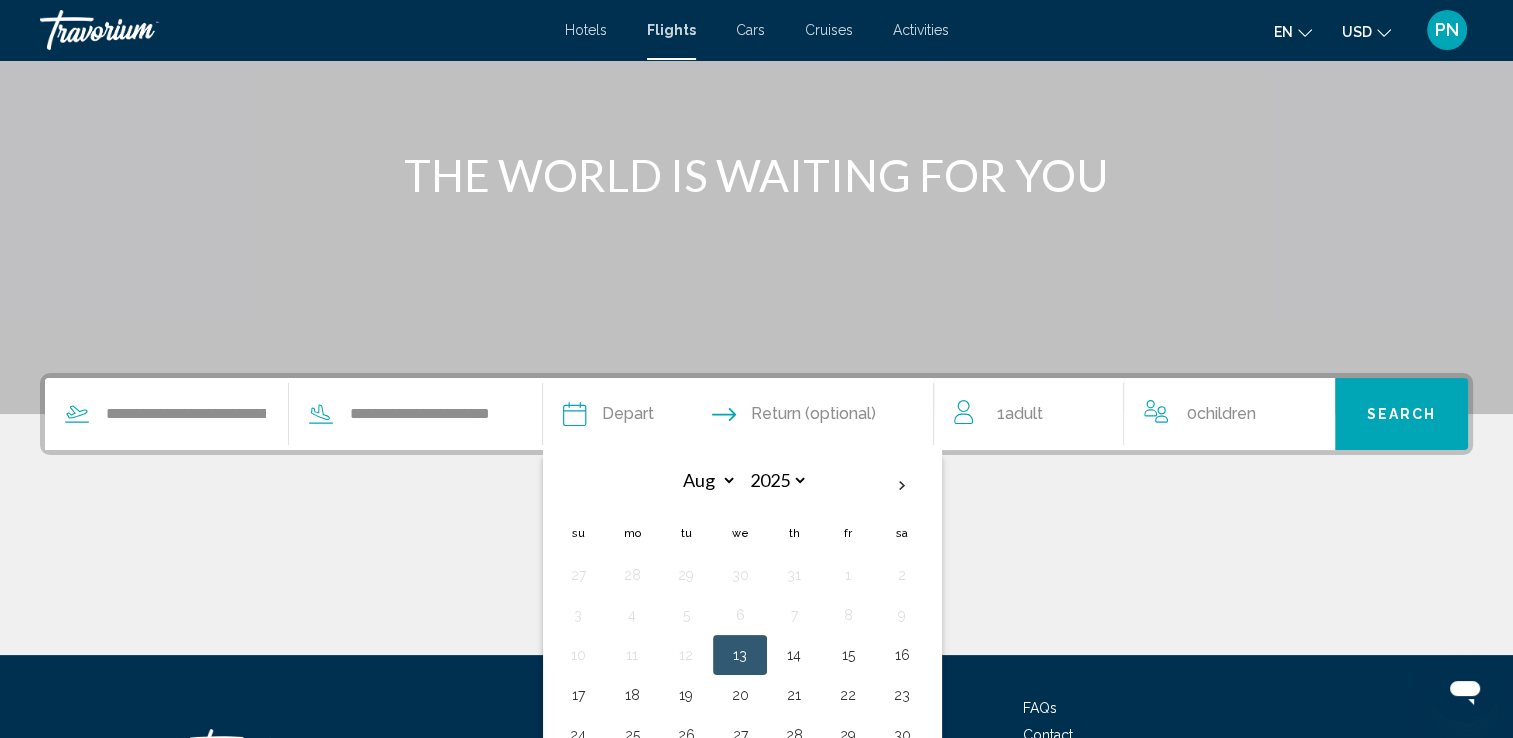scroll, scrollTop: 208, scrollLeft: 0, axis: vertical 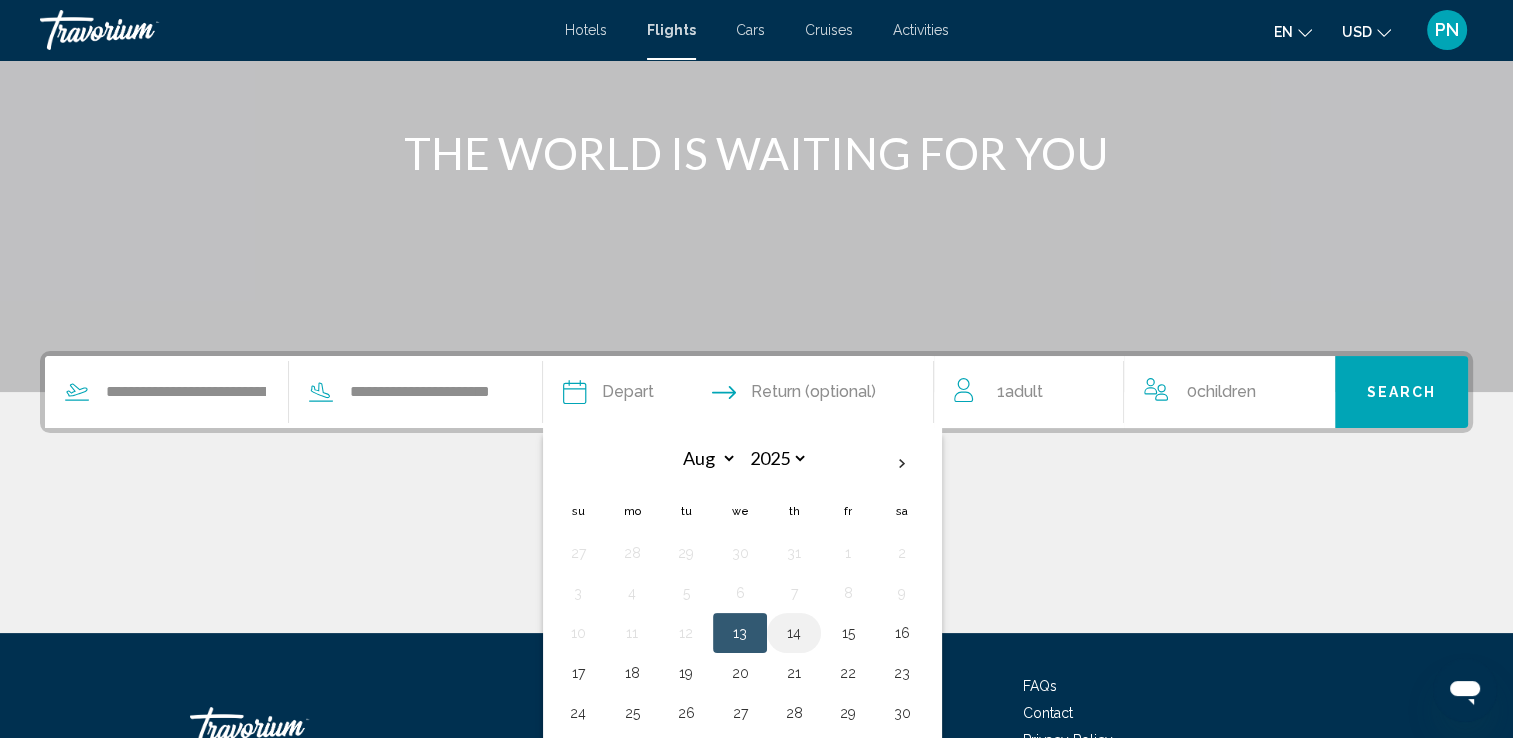click on "14" at bounding box center (794, 633) 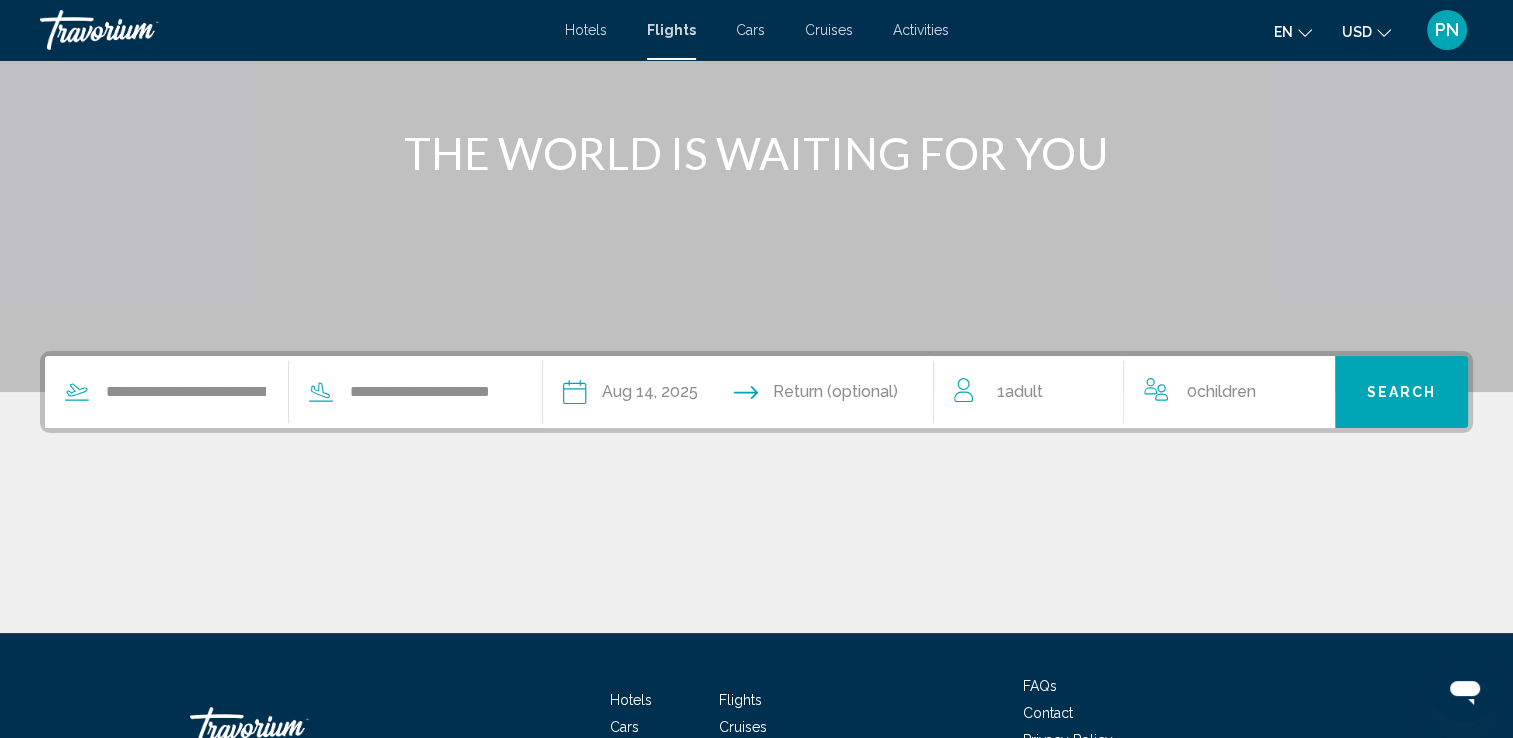 scroll, scrollTop: 0, scrollLeft: 0, axis: both 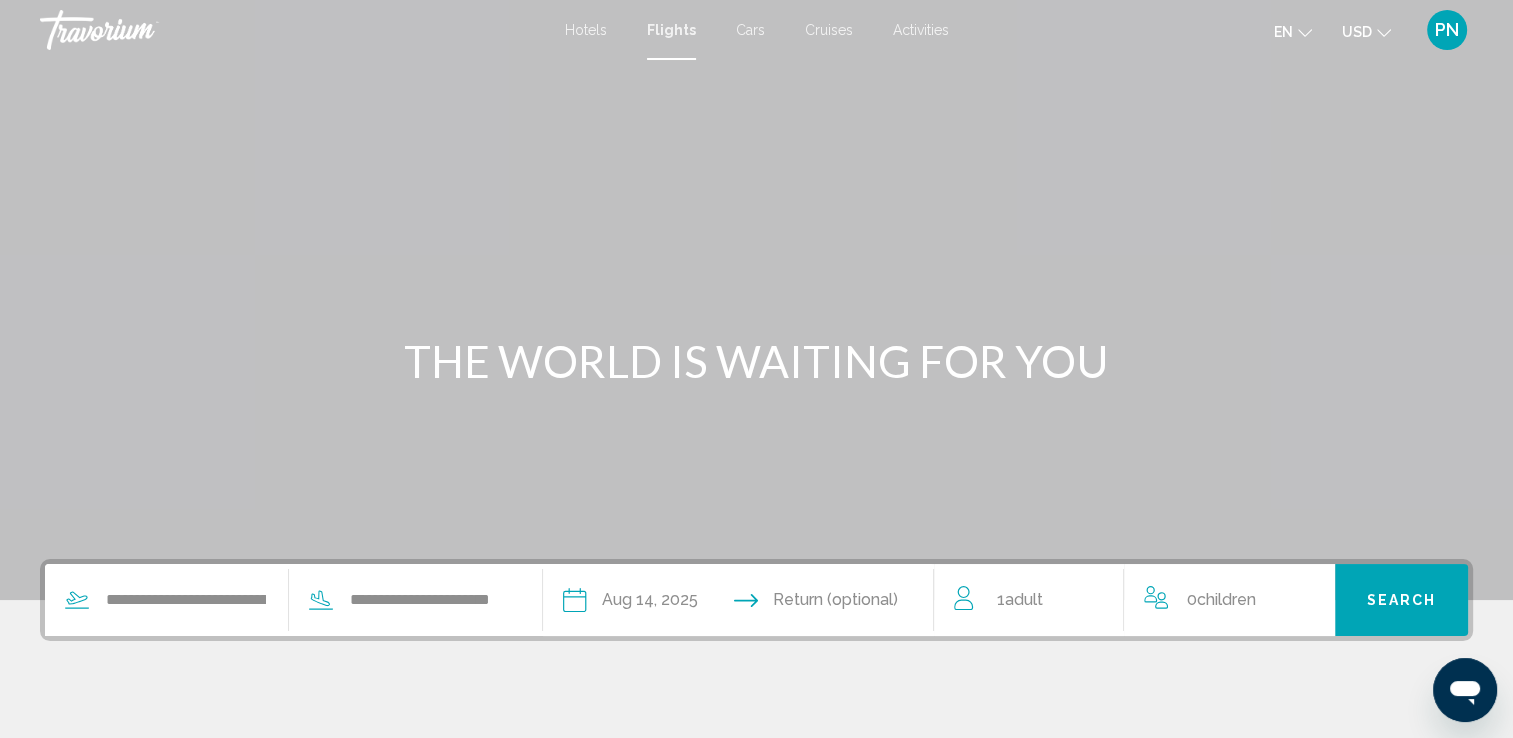 click on "Search" at bounding box center (1401, 601) 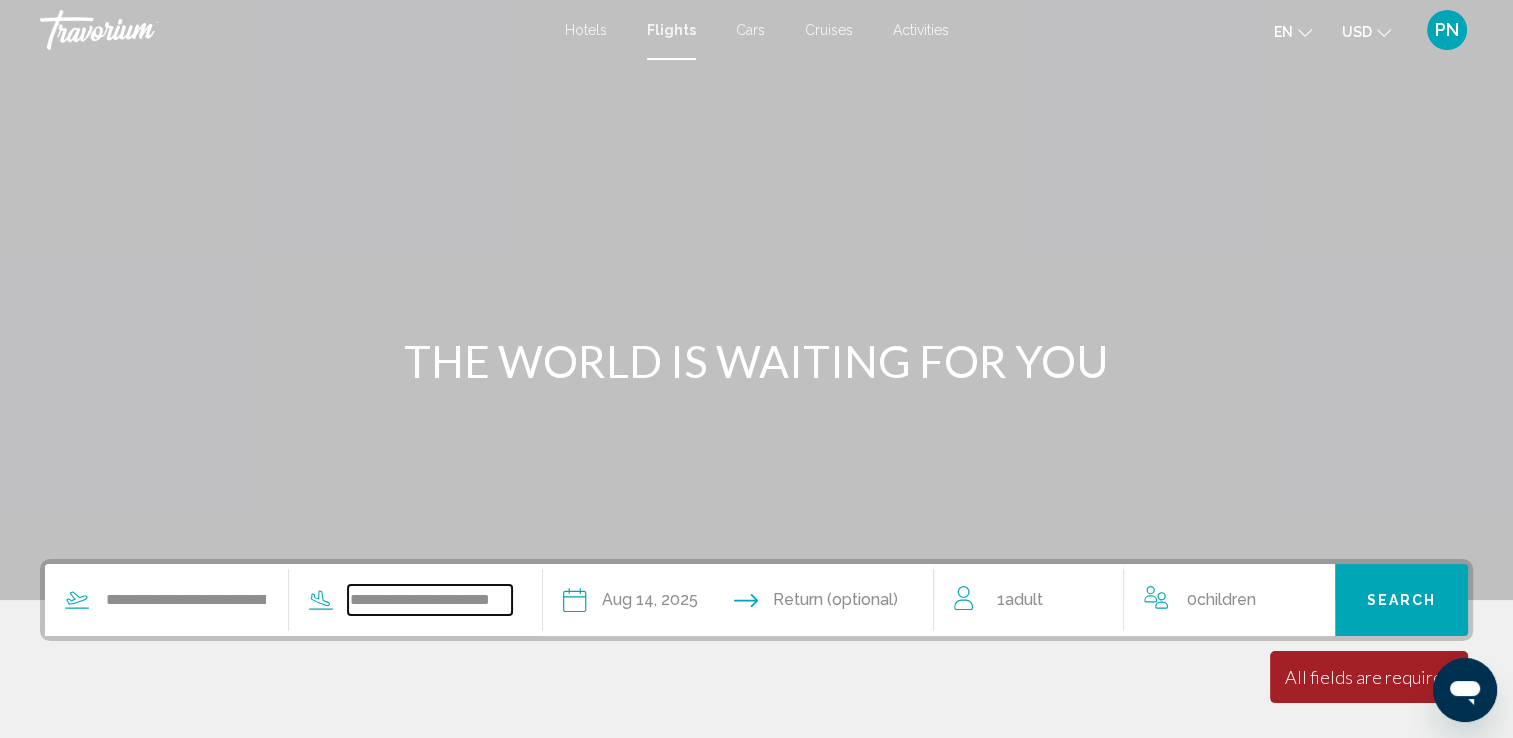 click on "**********" at bounding box center [430, 600] 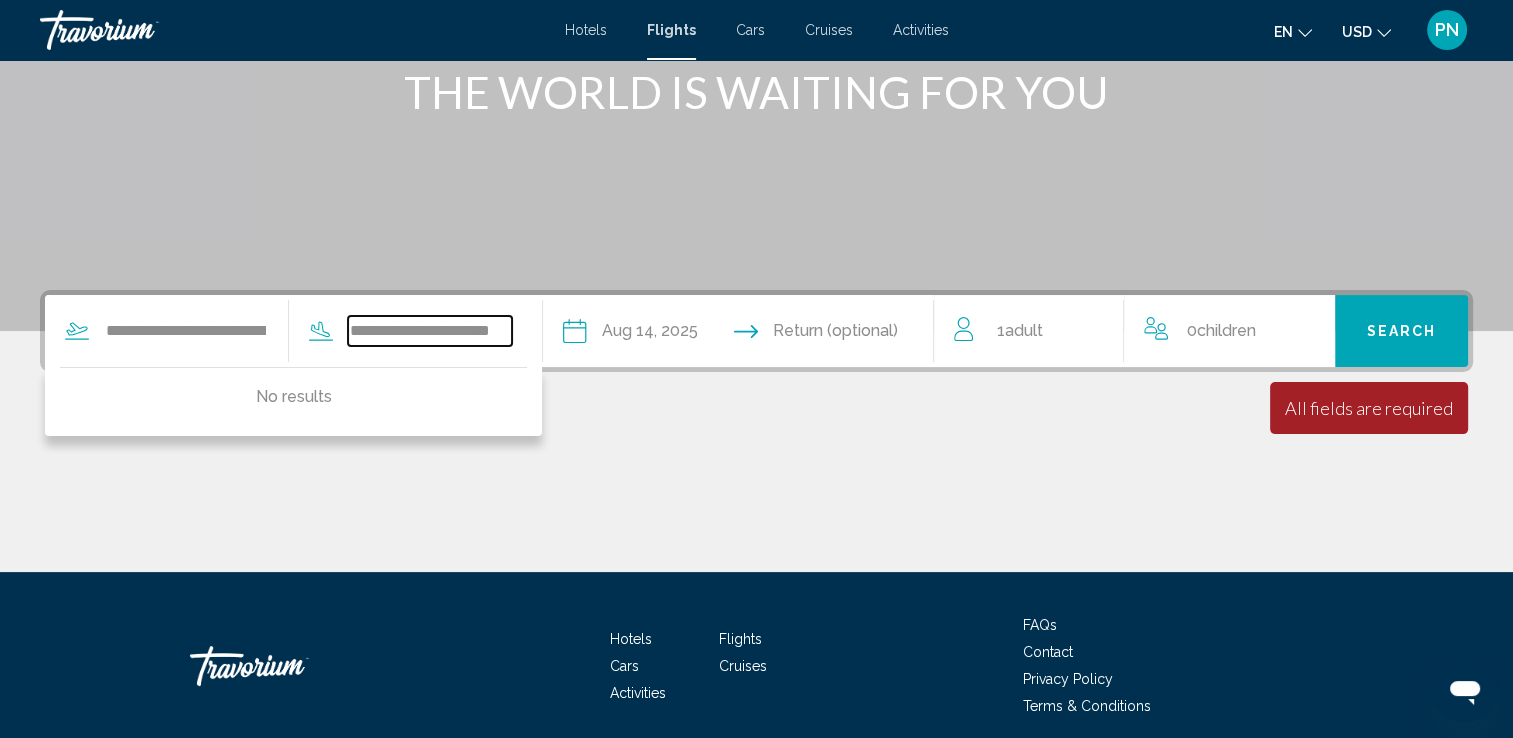 scroll, scrollTop: 347, scrollLeft: 0, axis: vertical 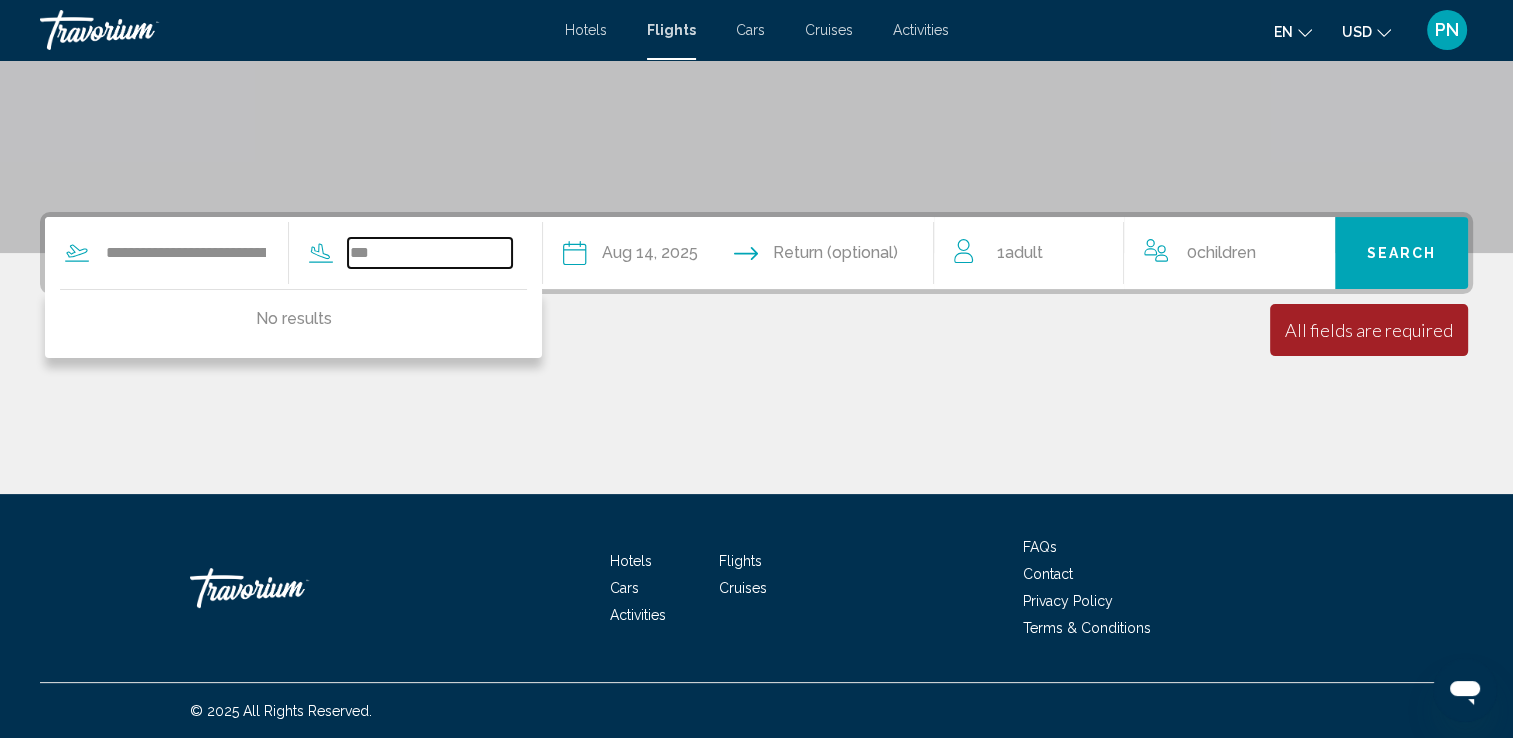 type on "*" 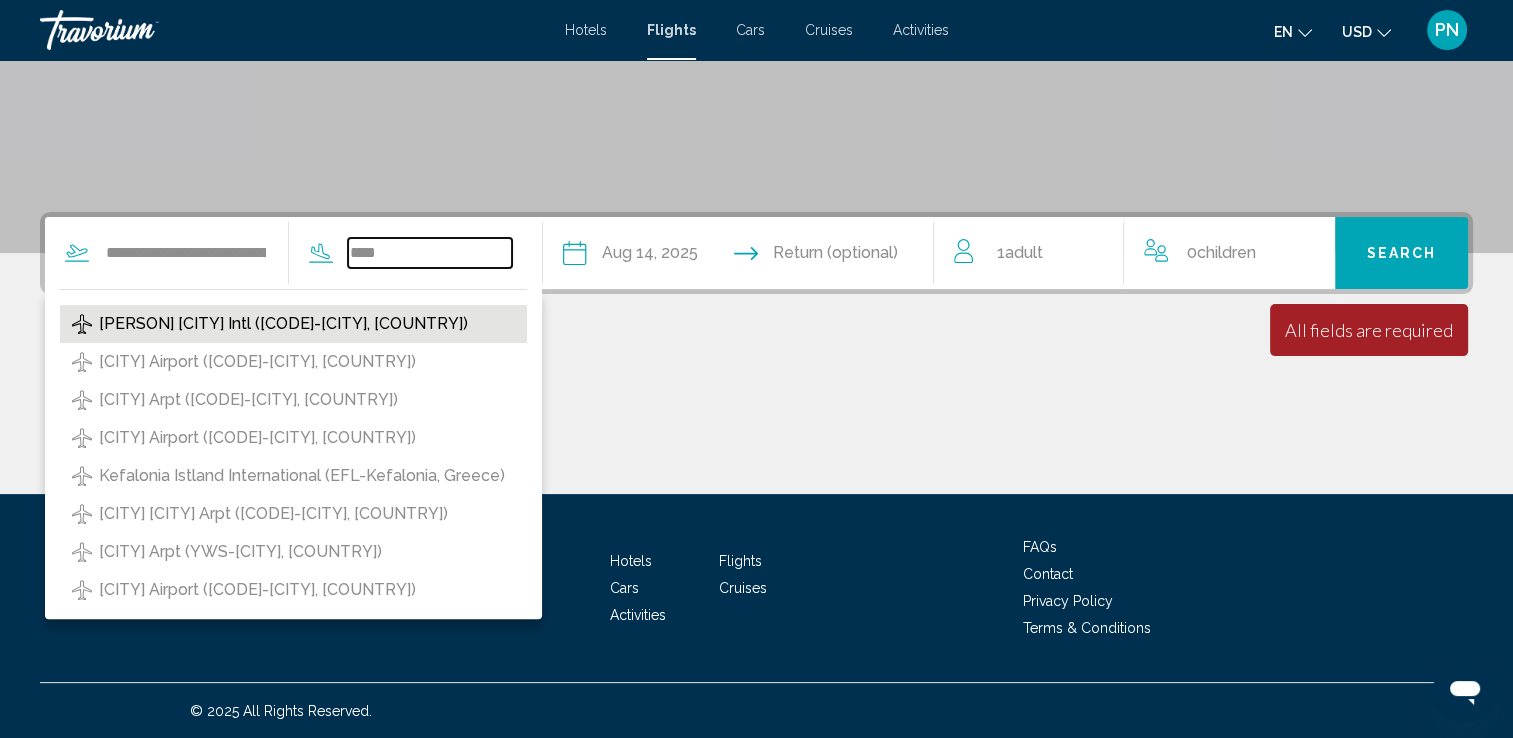 type on "***" 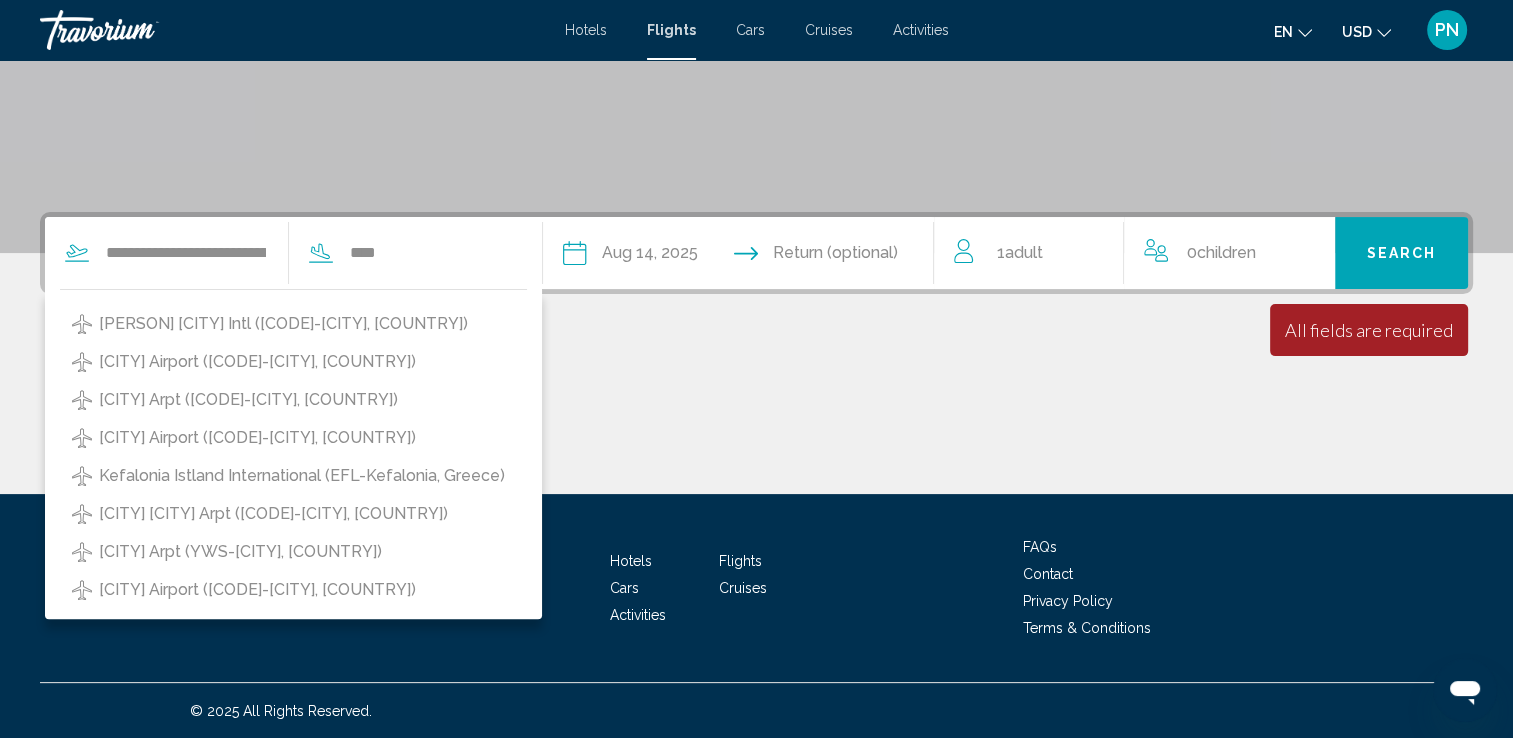 click at bounding box center (846, 256) 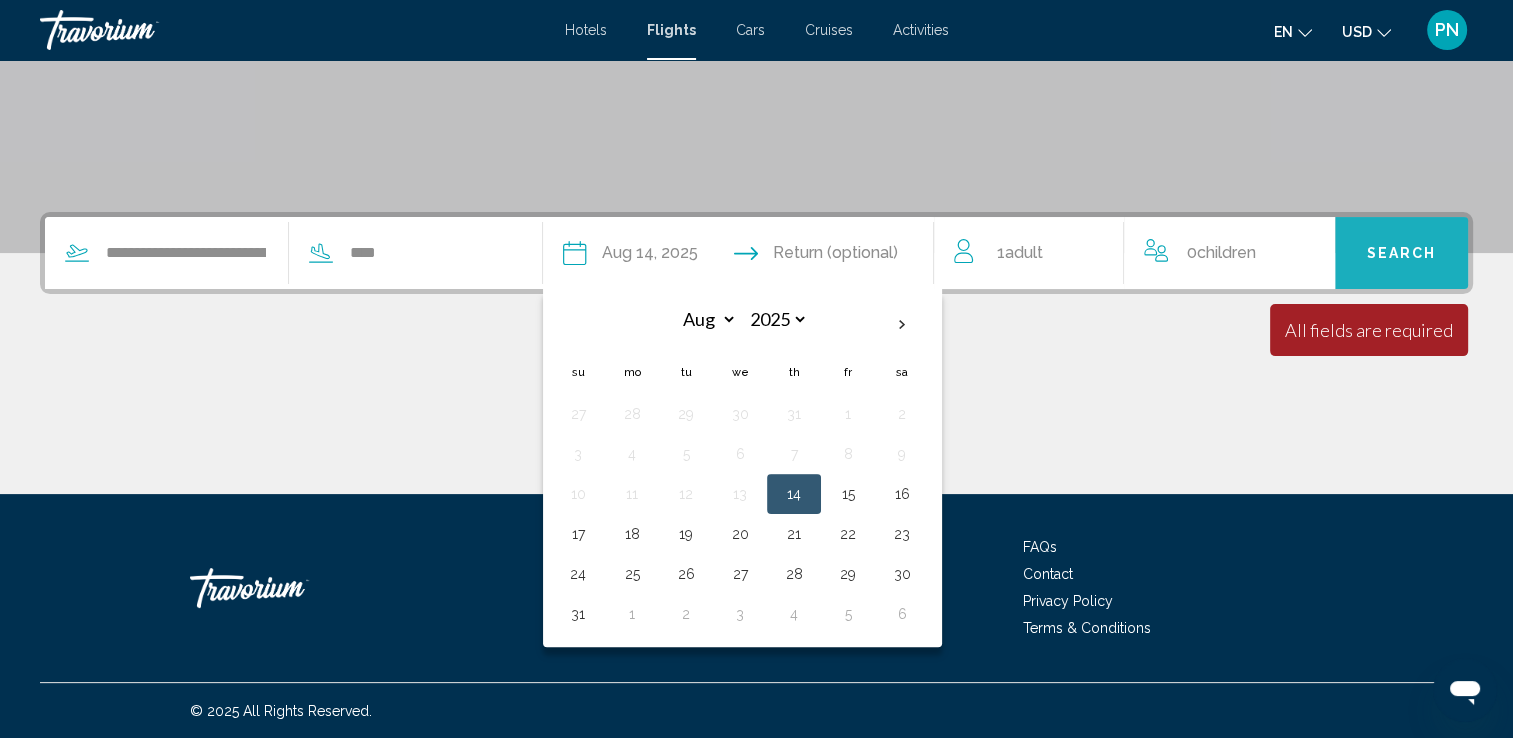 click on "Search" at bounding box center [1401, 254] 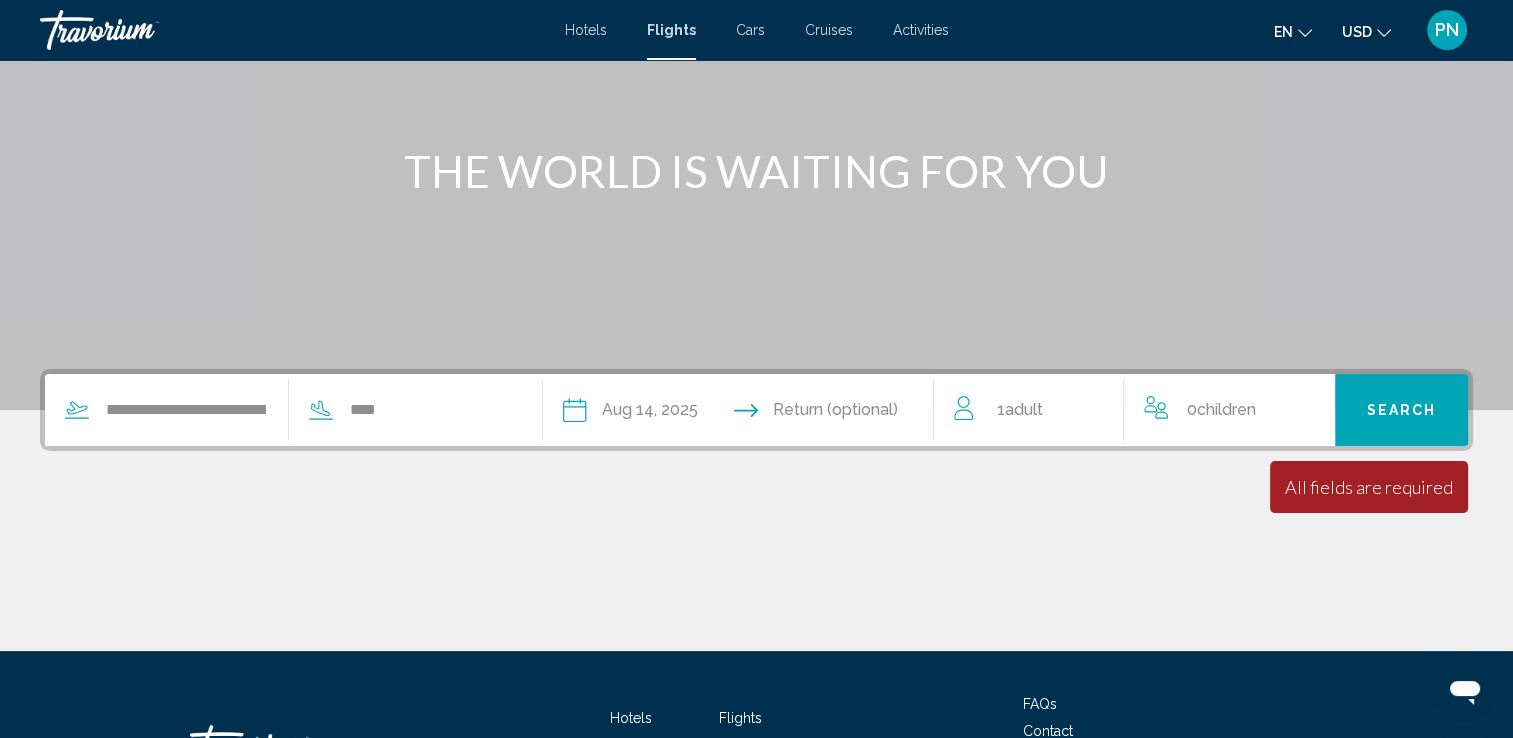 scroll, scrollTop: 0, scrollLeft: 0, axis: both 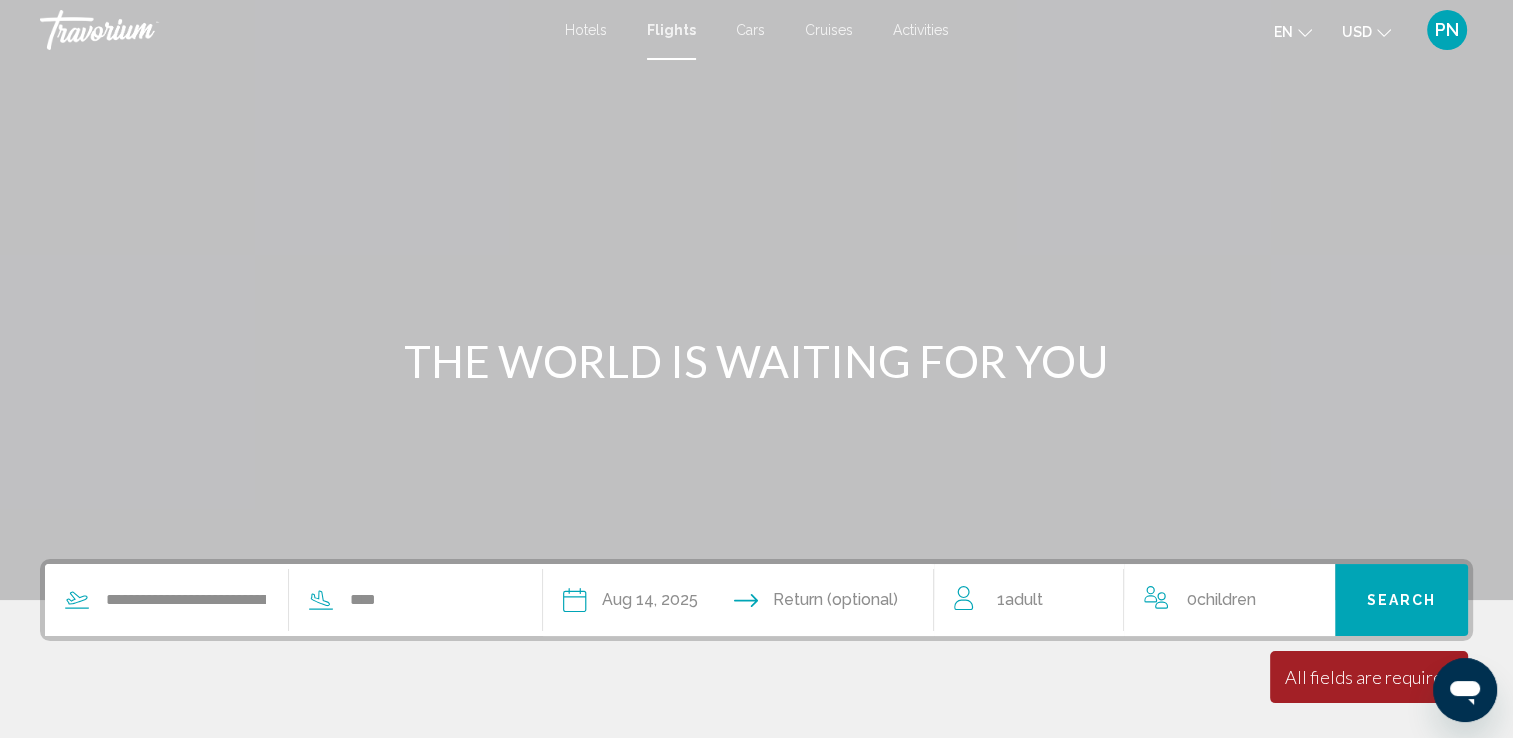 click on "Hotels" at bounding box center (586, 30) 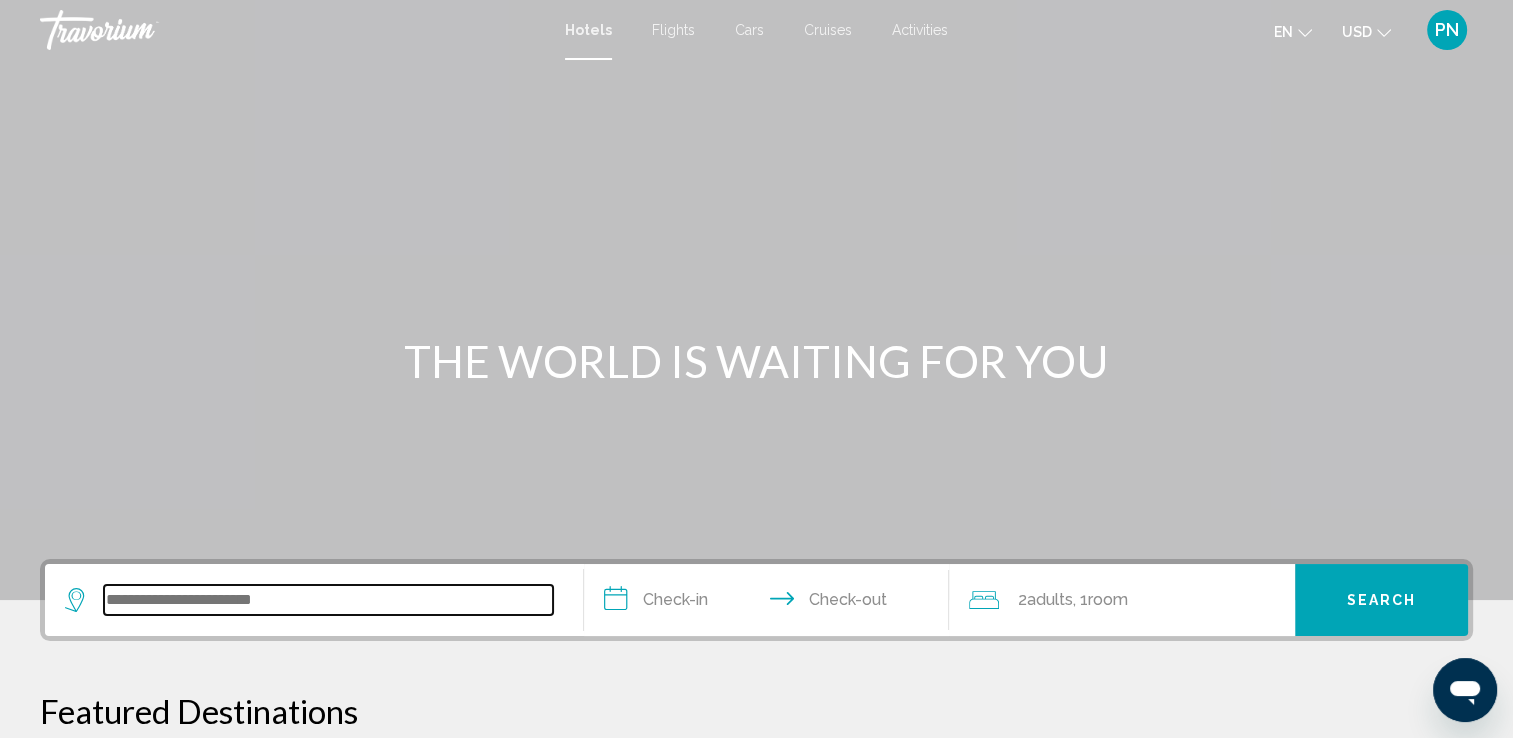 click at bounding box center [328, 600] 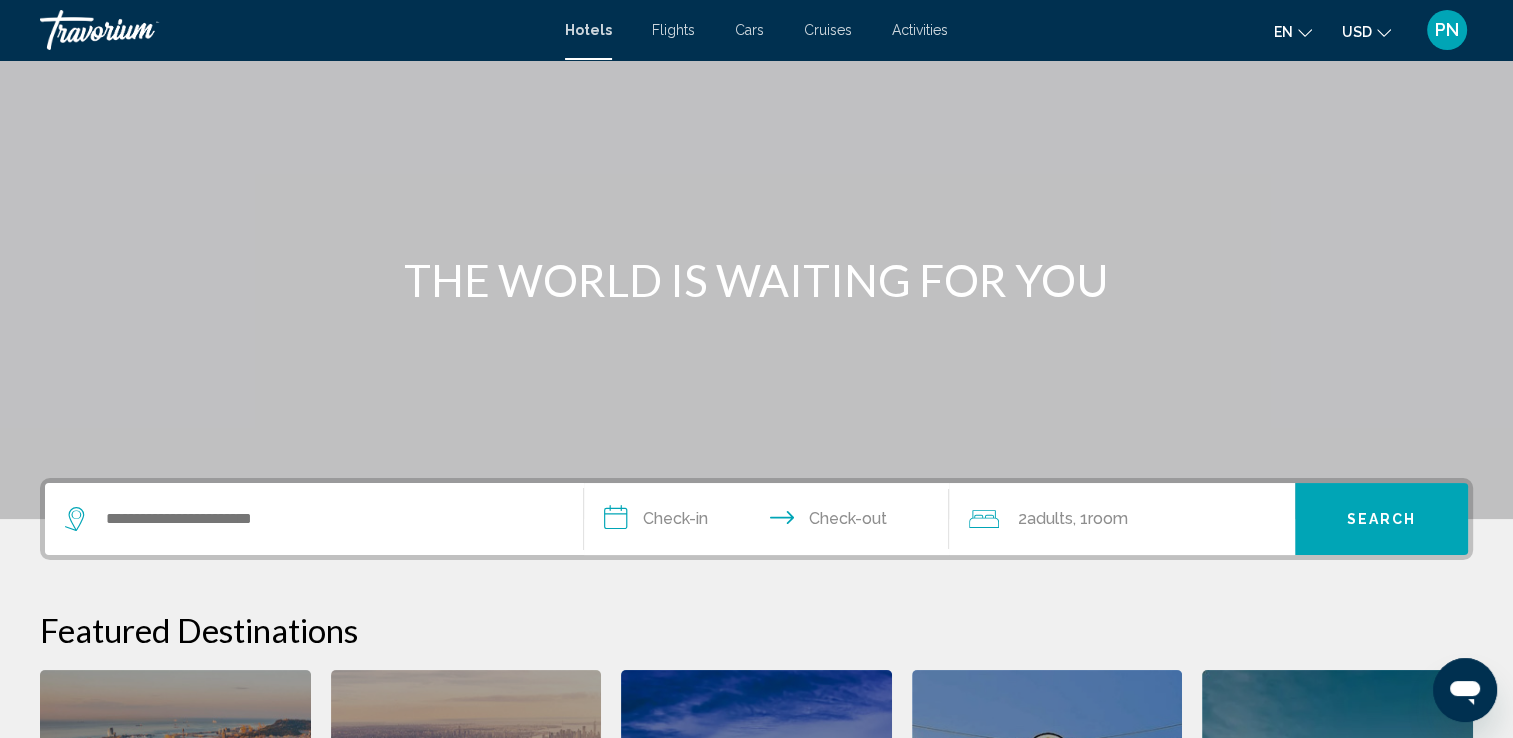 scroll, scrollTop: 493, scrollLeft: 0, axis: vertical 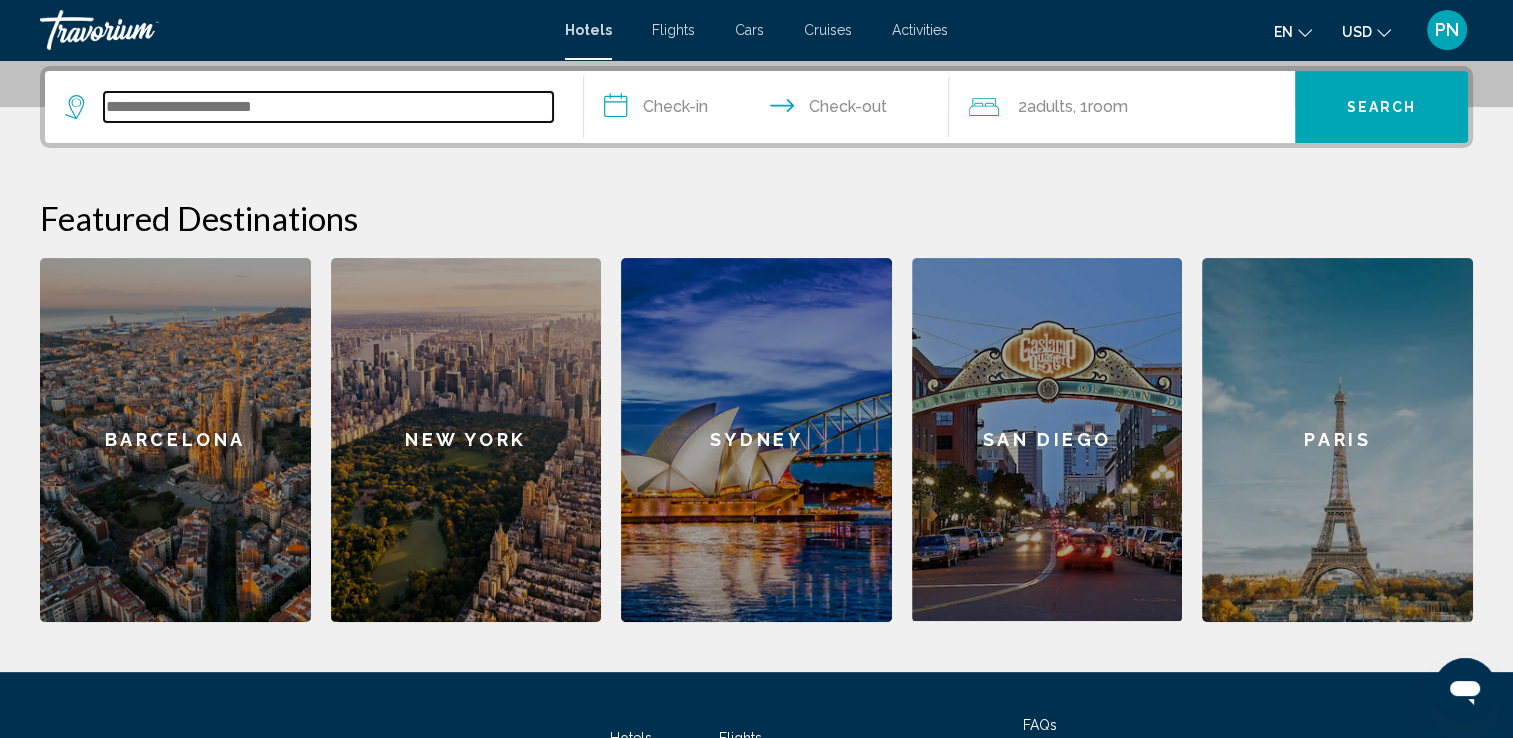 click at bounding box center (328, 107) 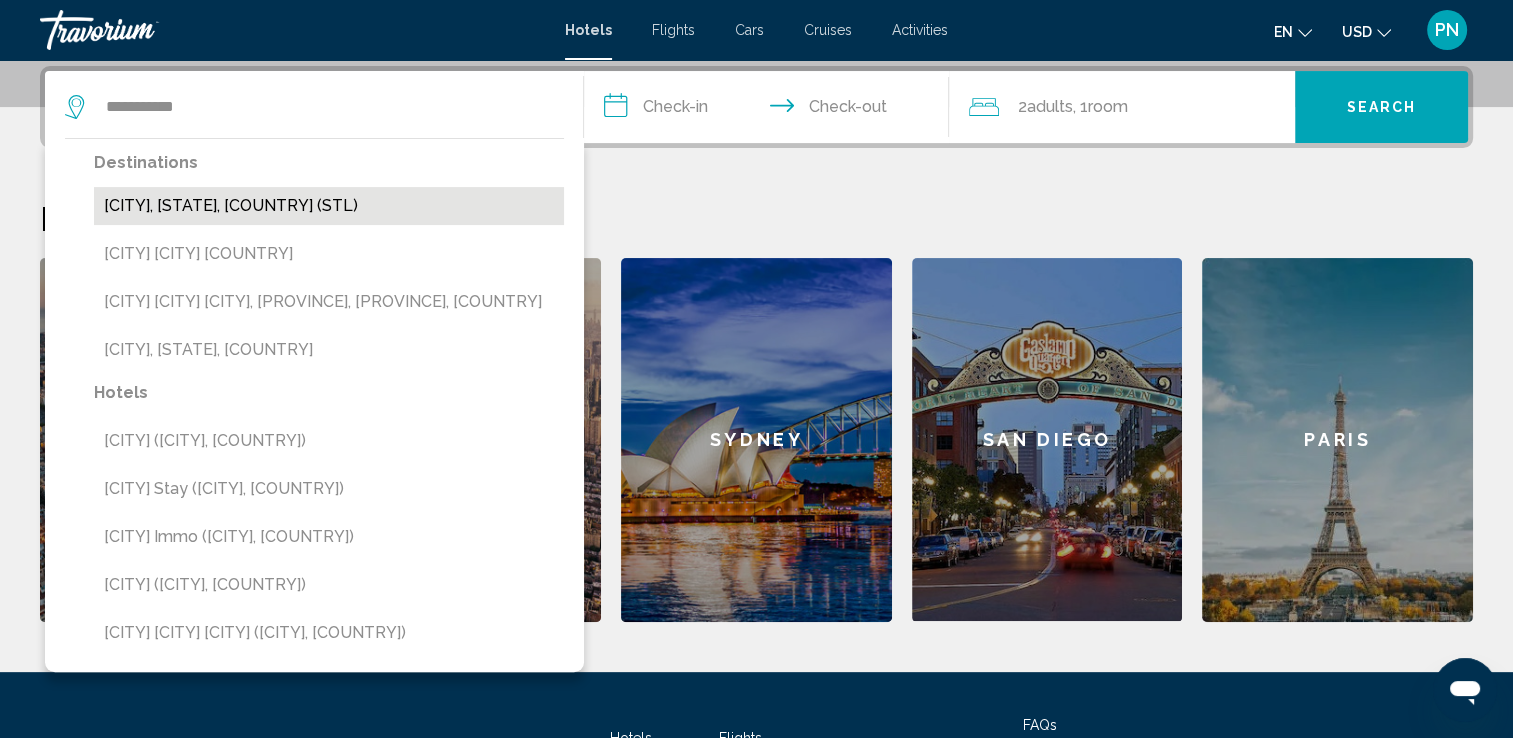 click on "[CITY], [STATE], [COUNTRY] (STL)" at bounding box center (329, 206) 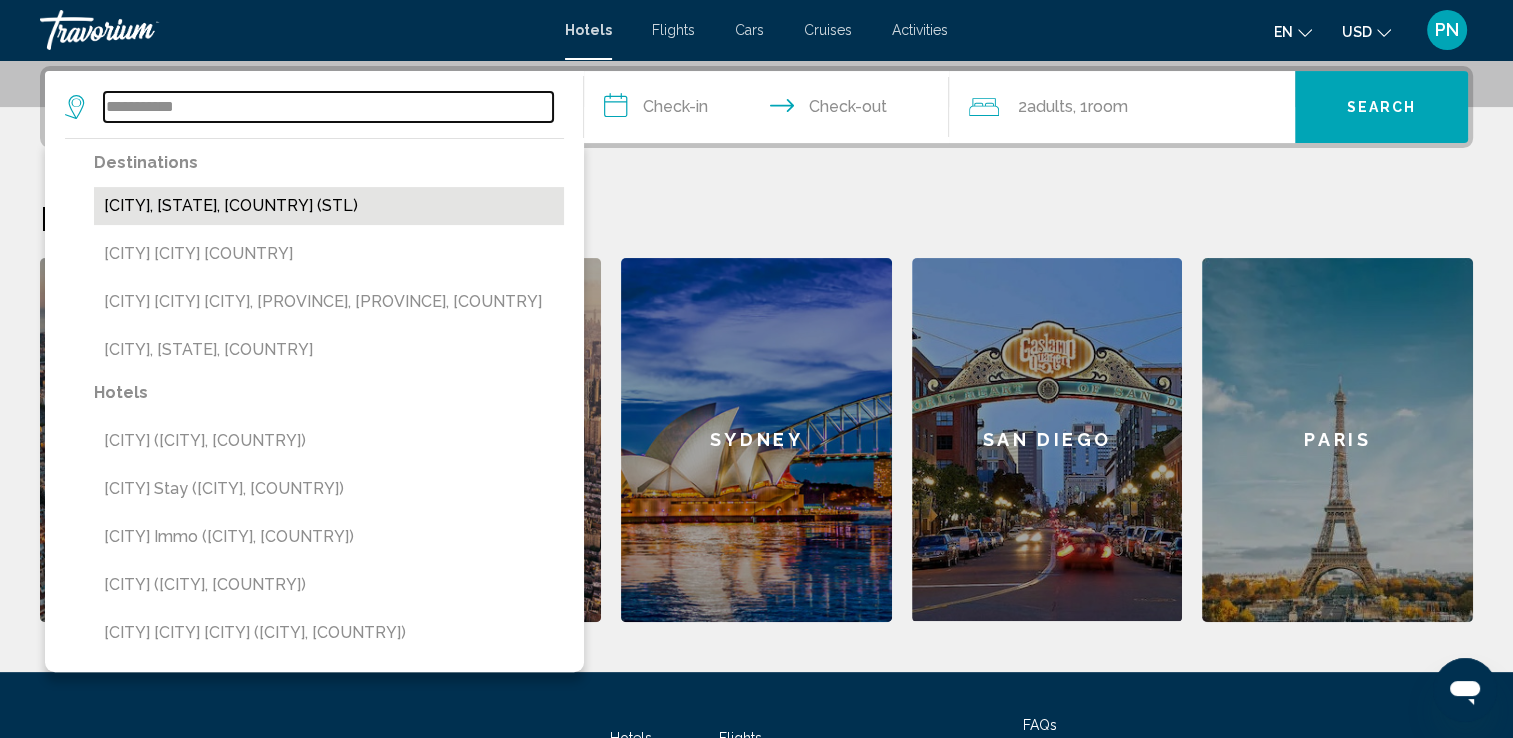 type on "**********" 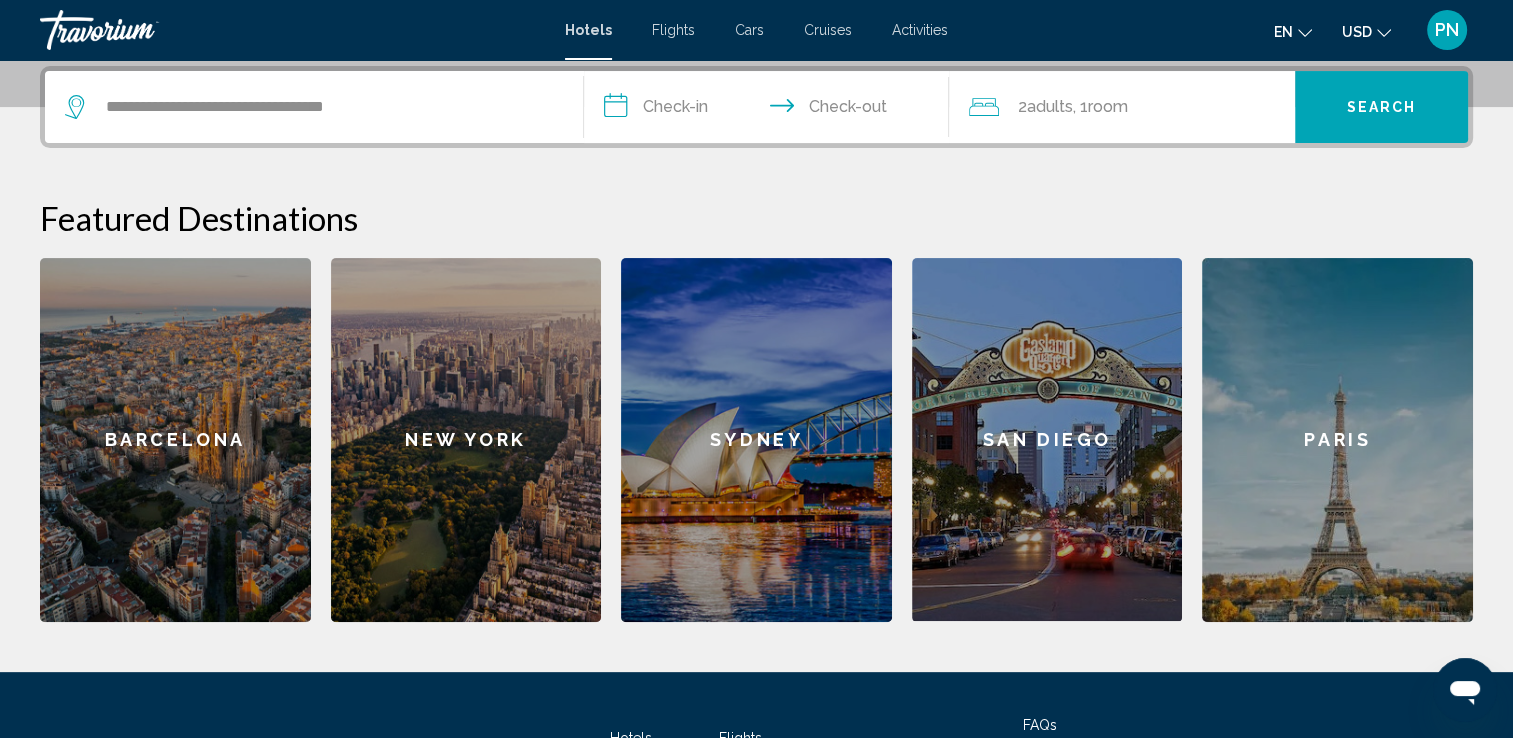 click on "**********" at bounding box center [771, 110] 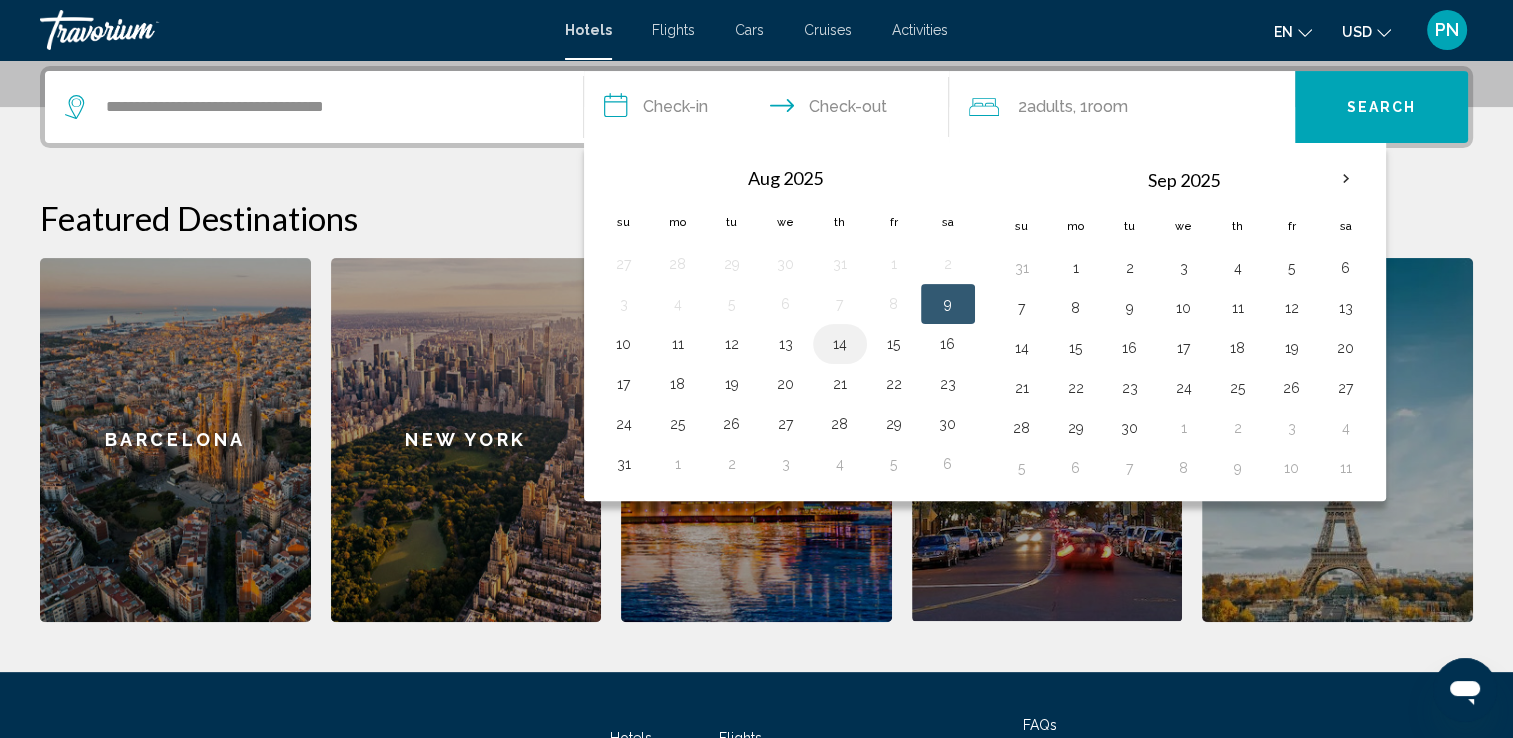click on "14" at bounding box center (840, 344) 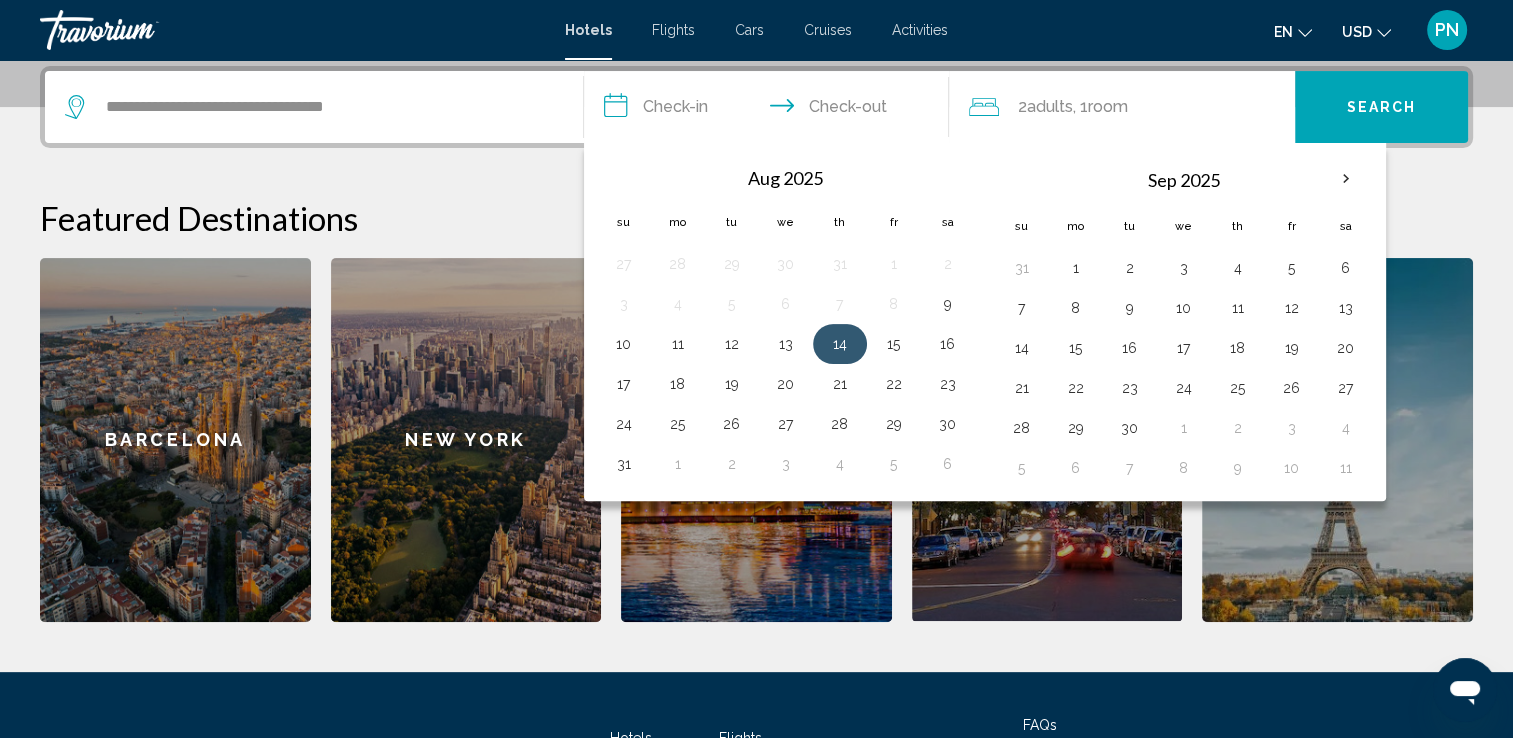 click on "14" at bounding box center (840, 344) 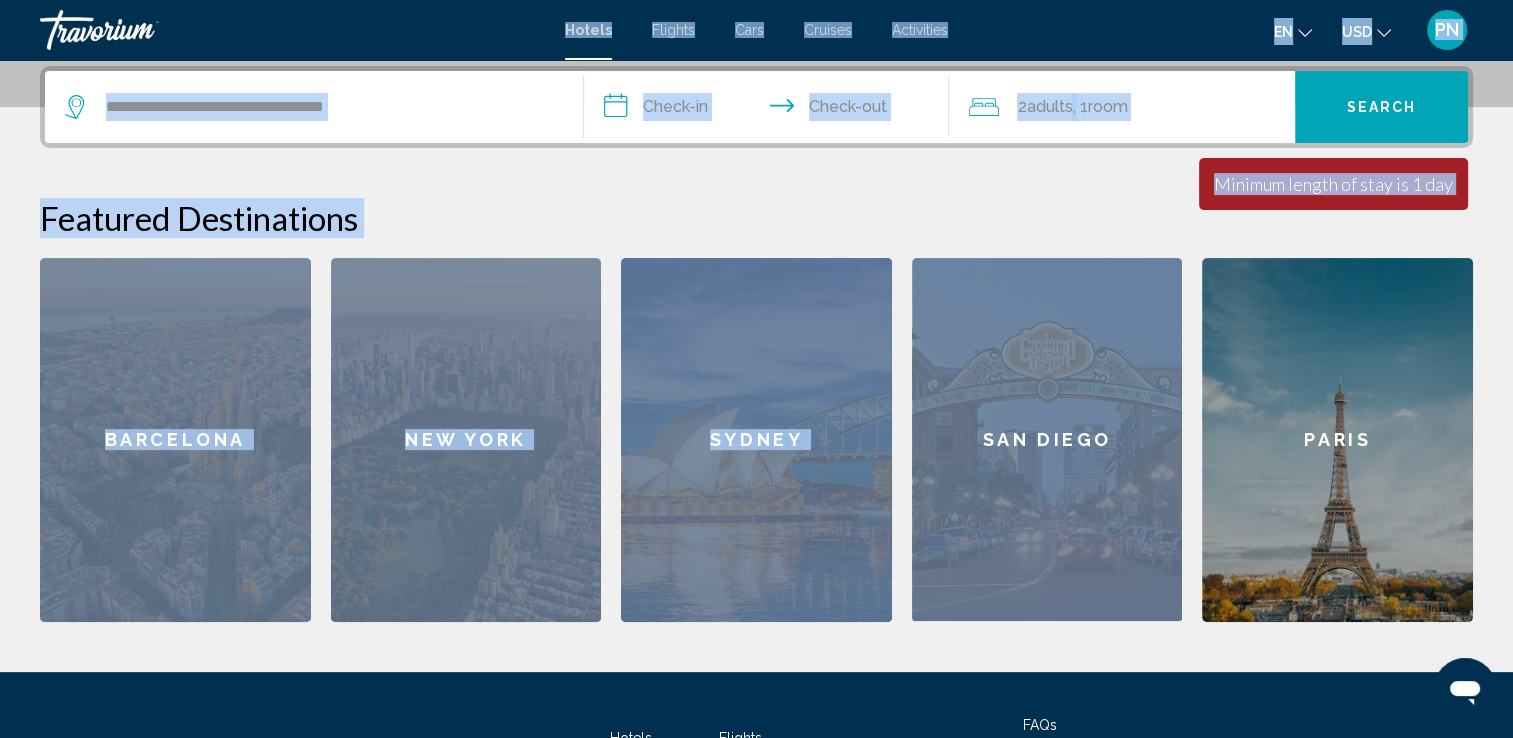 click on "**********" at bounding box center (756, -124) 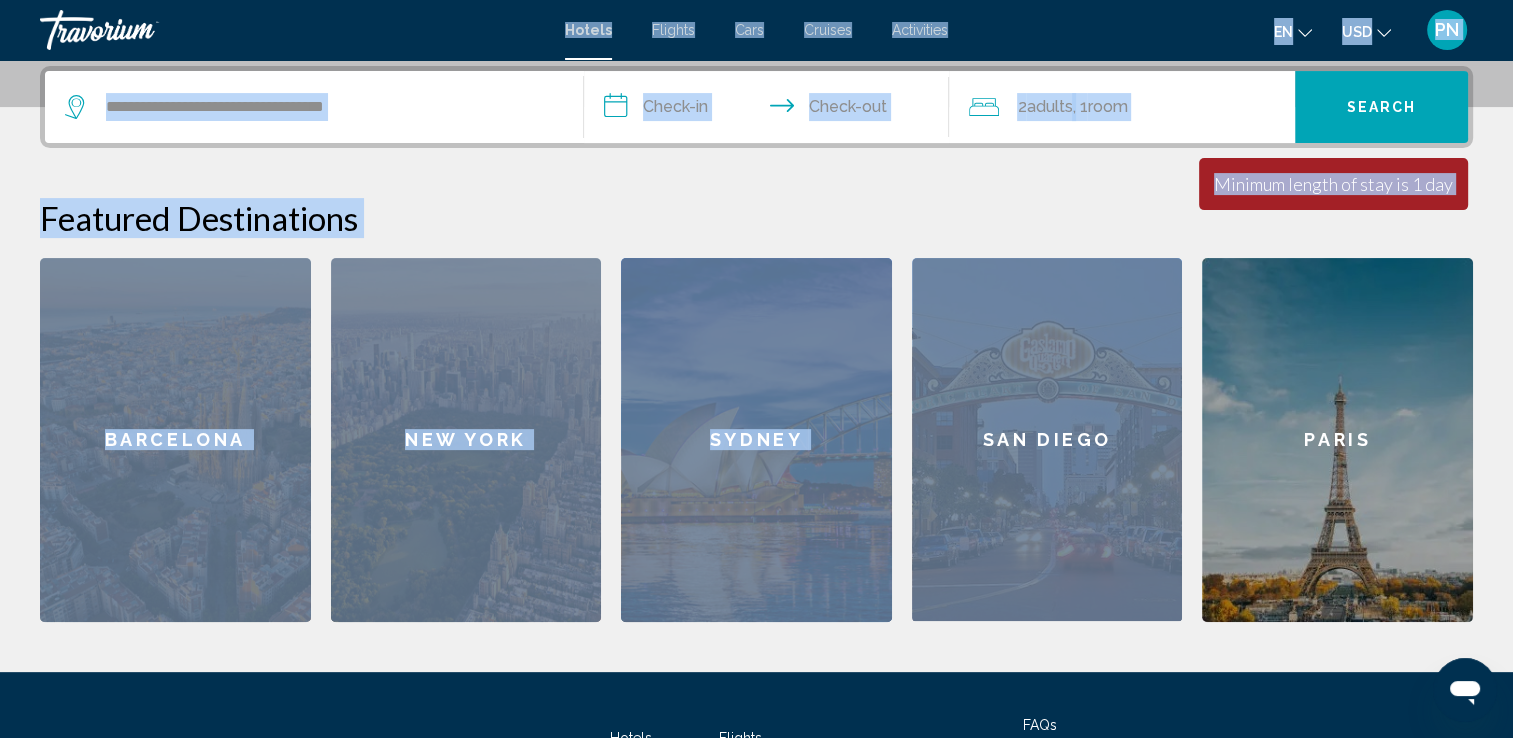drag, startPoint x: 832, startPoint y: 337, endPoint x: 690, endPoint y: 107, distance: 270.30353 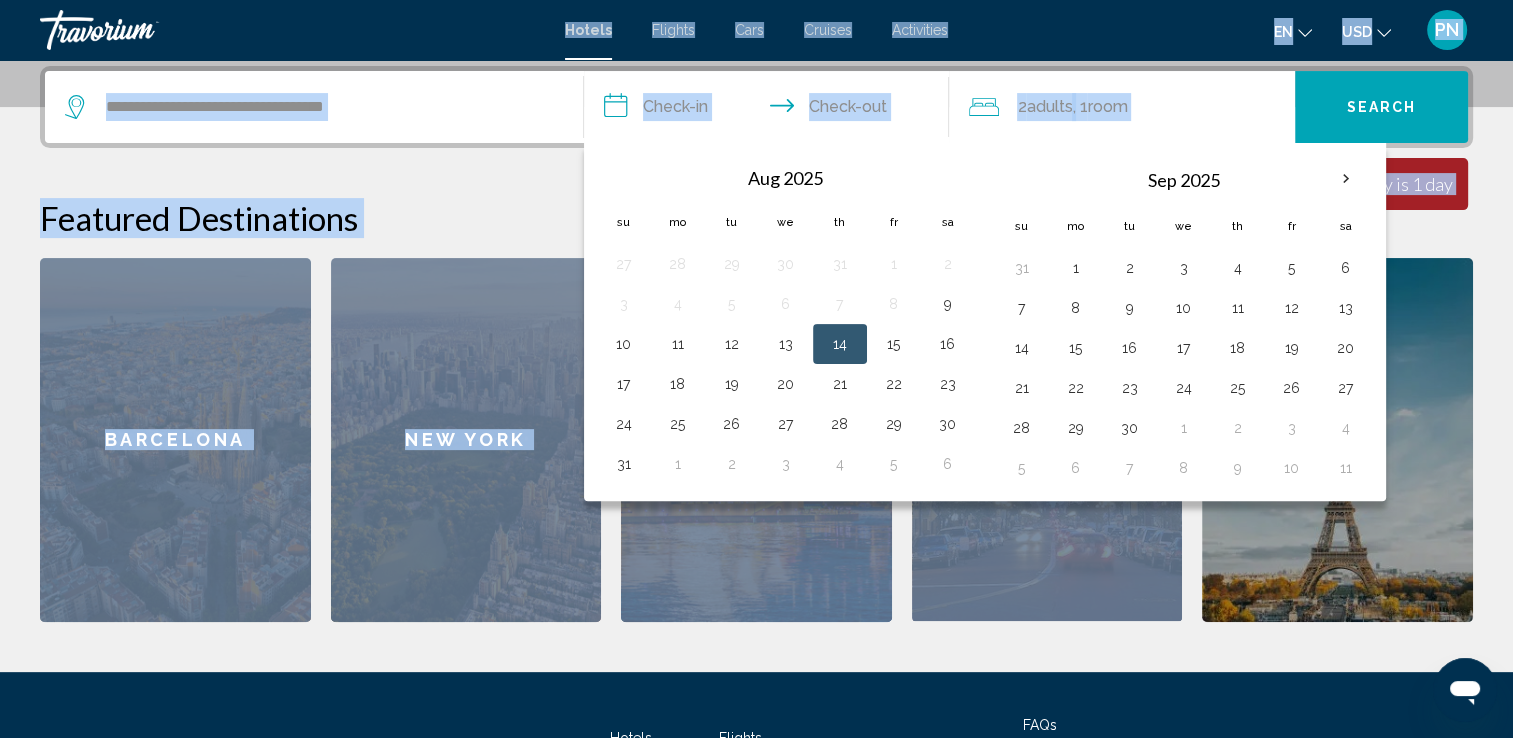 click on "**********" at bounding box center [771, 110] 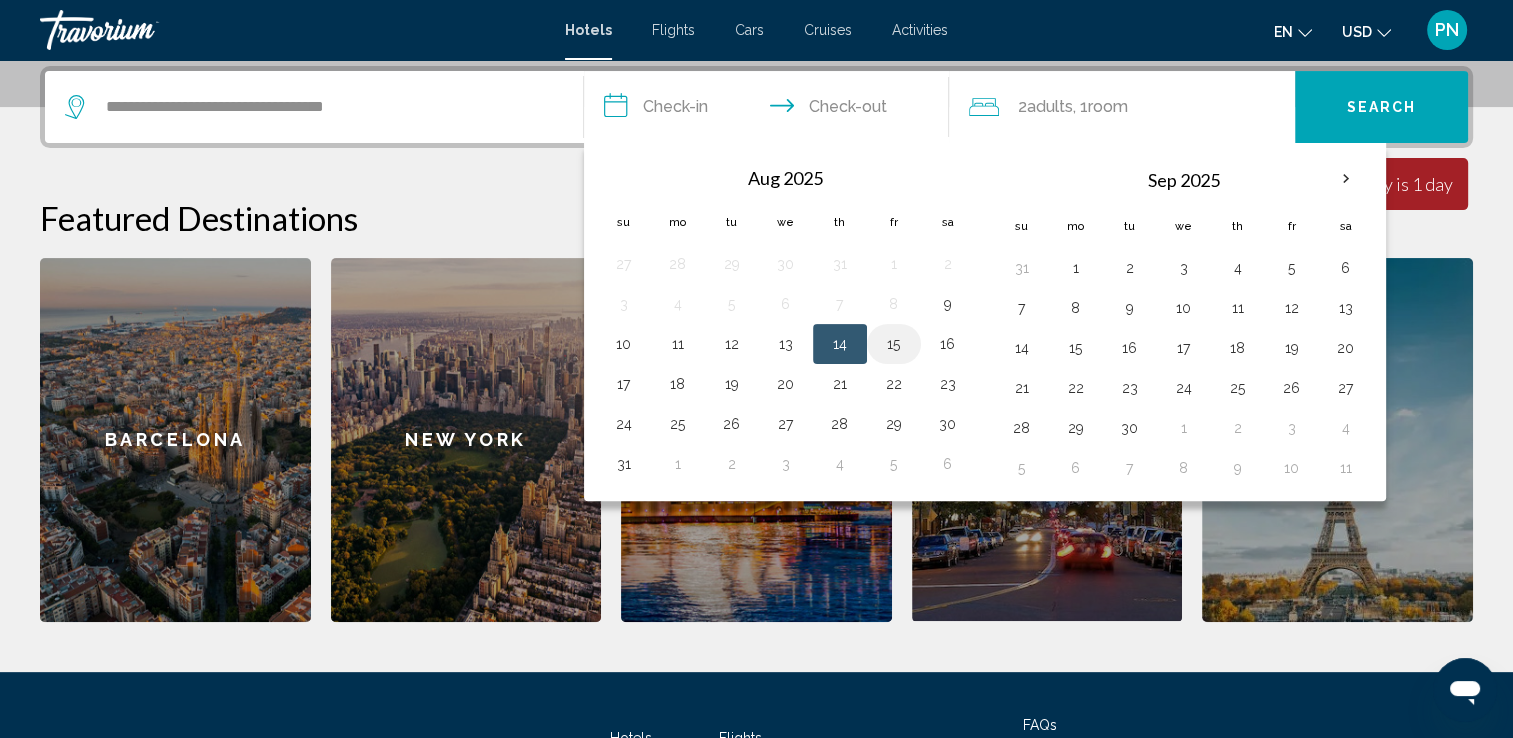 click on "15" at bounding box center (894, 344) 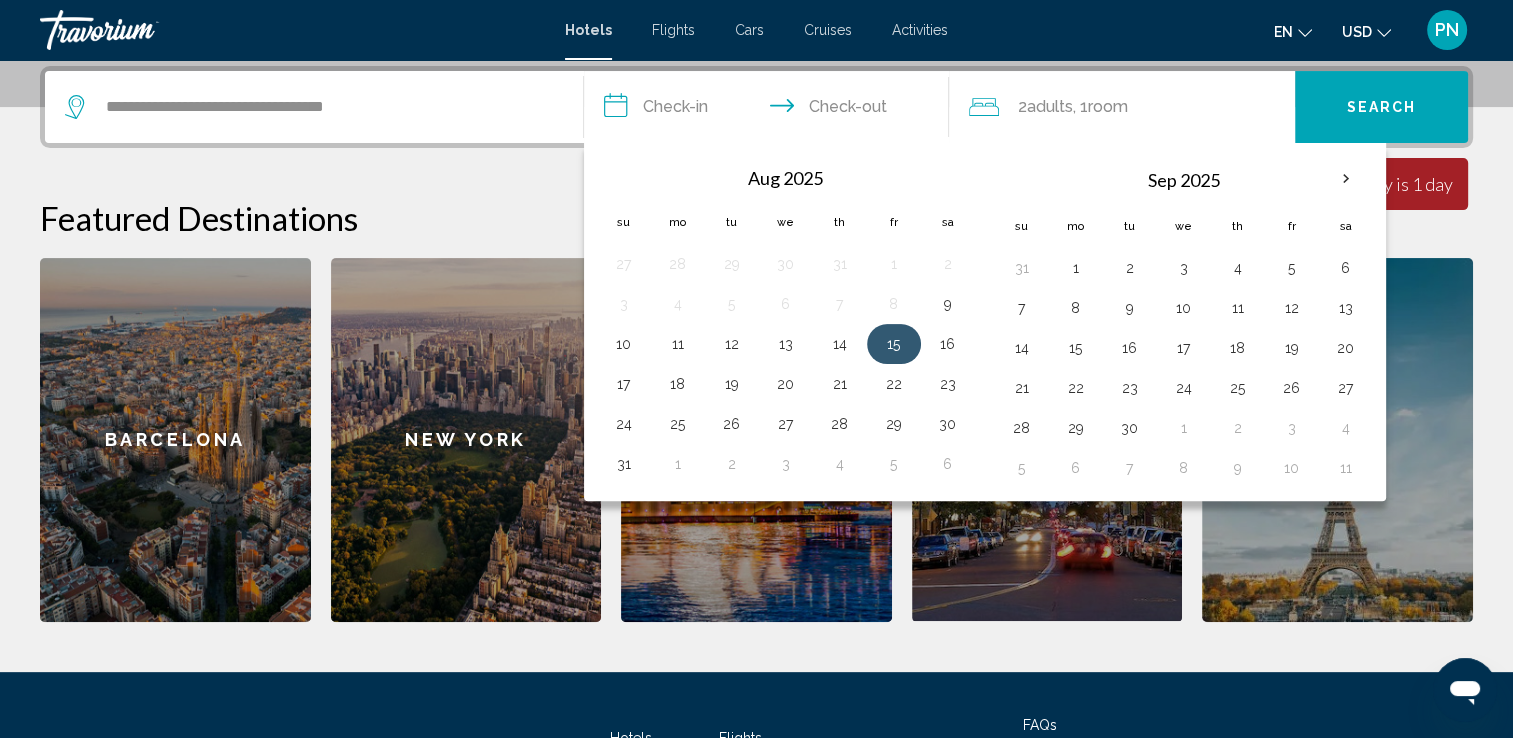 click on "15" at bounding box center (894, 344) 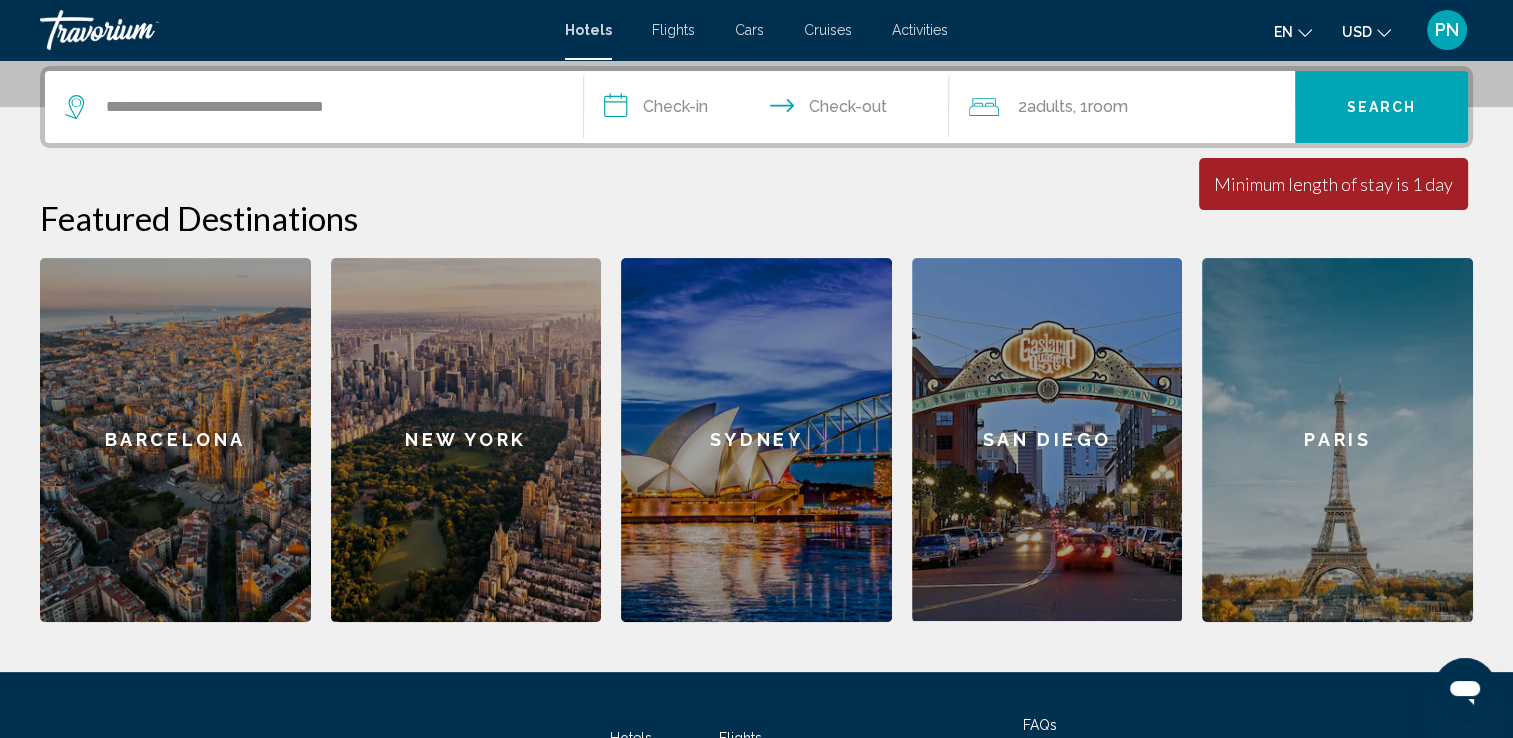 click on "**********" at bounding box center (771, 110) 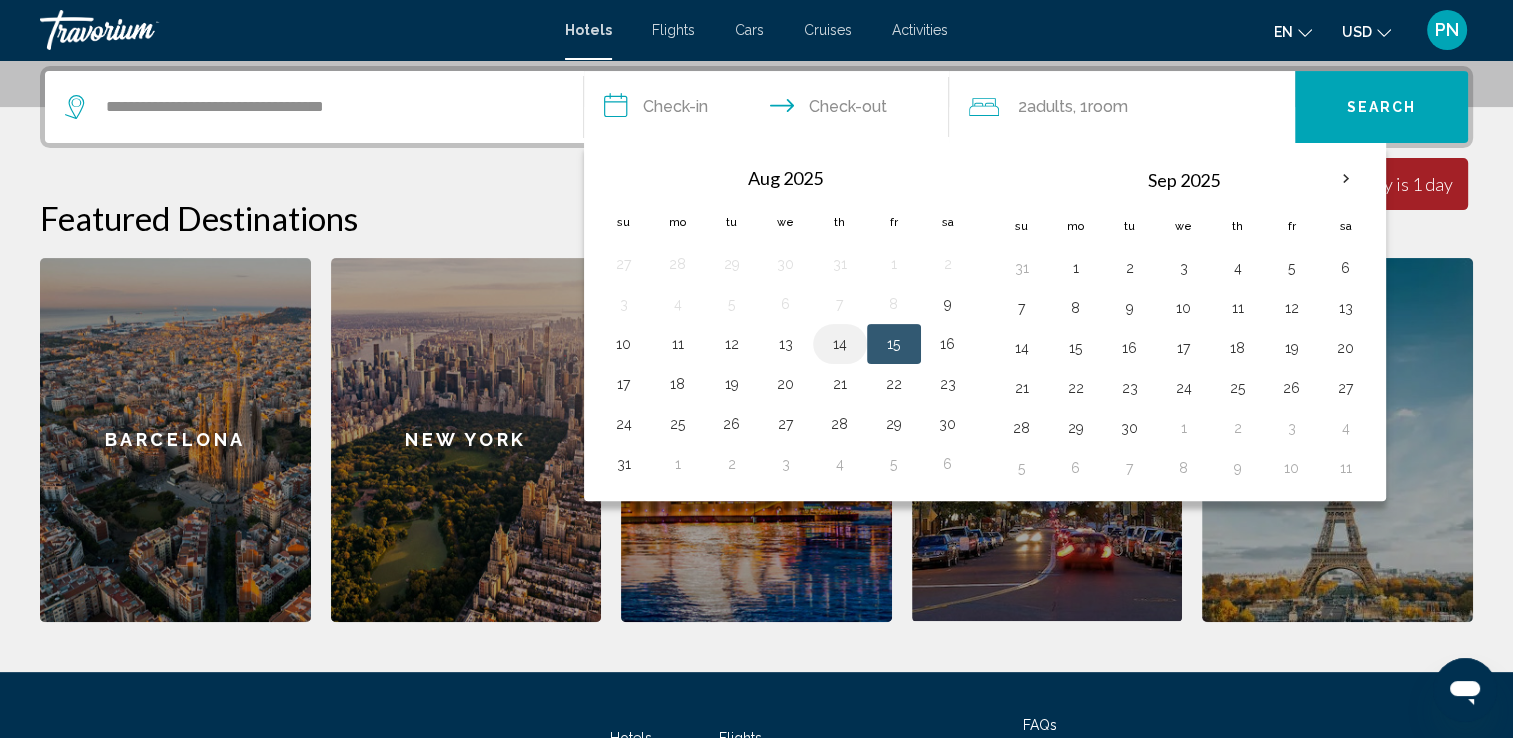 click on "14" at bounding box center [840, 344] 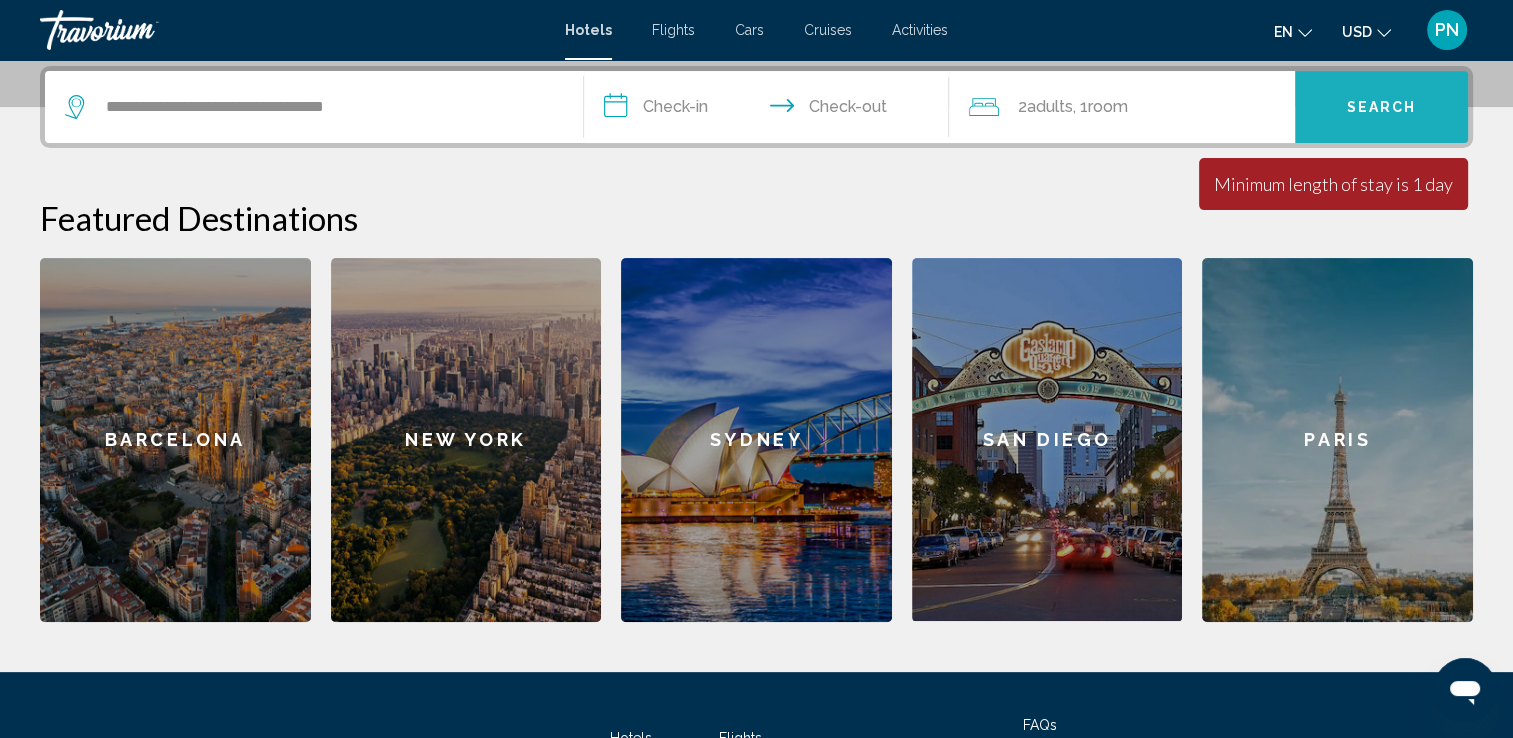 click on "Search" at bounding box center [1382, 108] 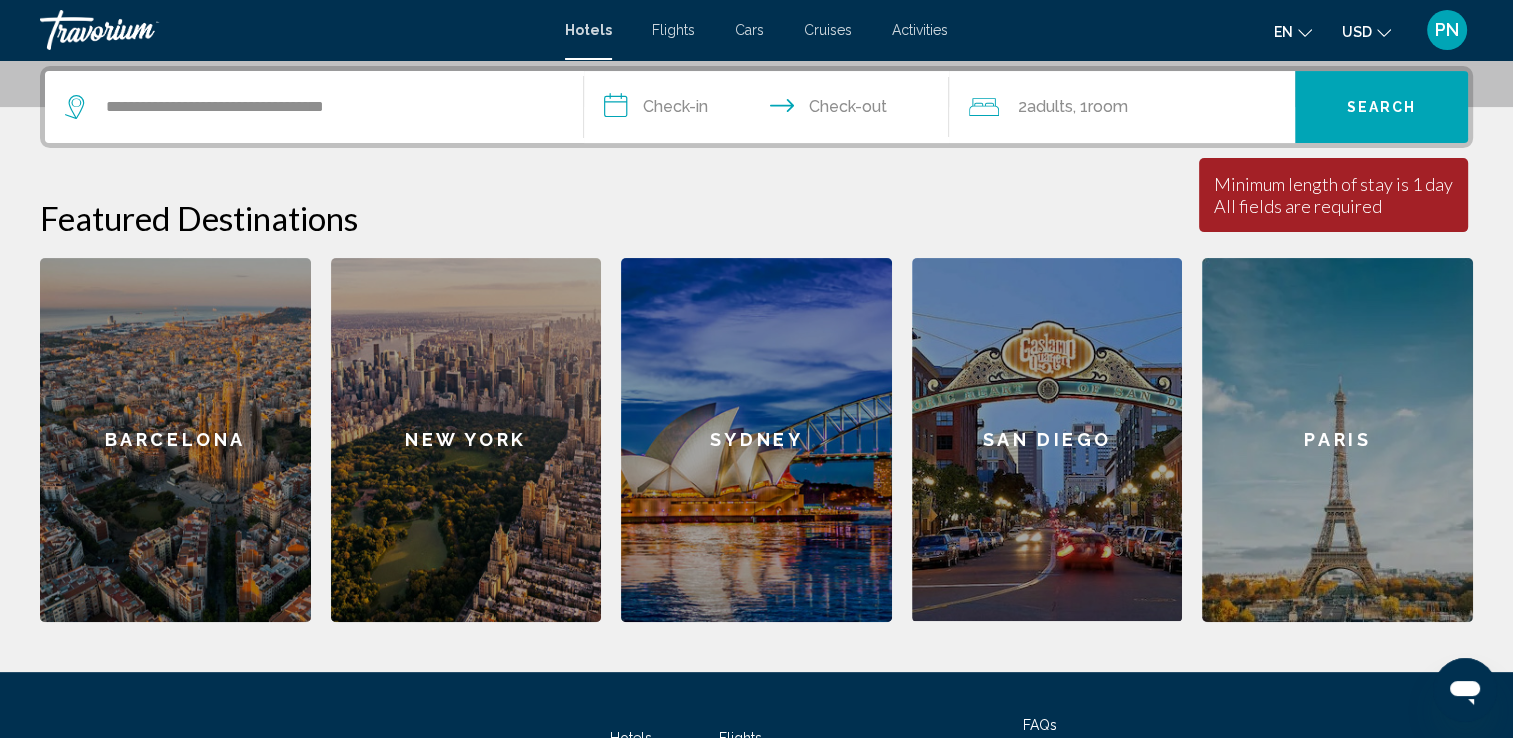 click on "Cars" at bounding box center (749, 30) 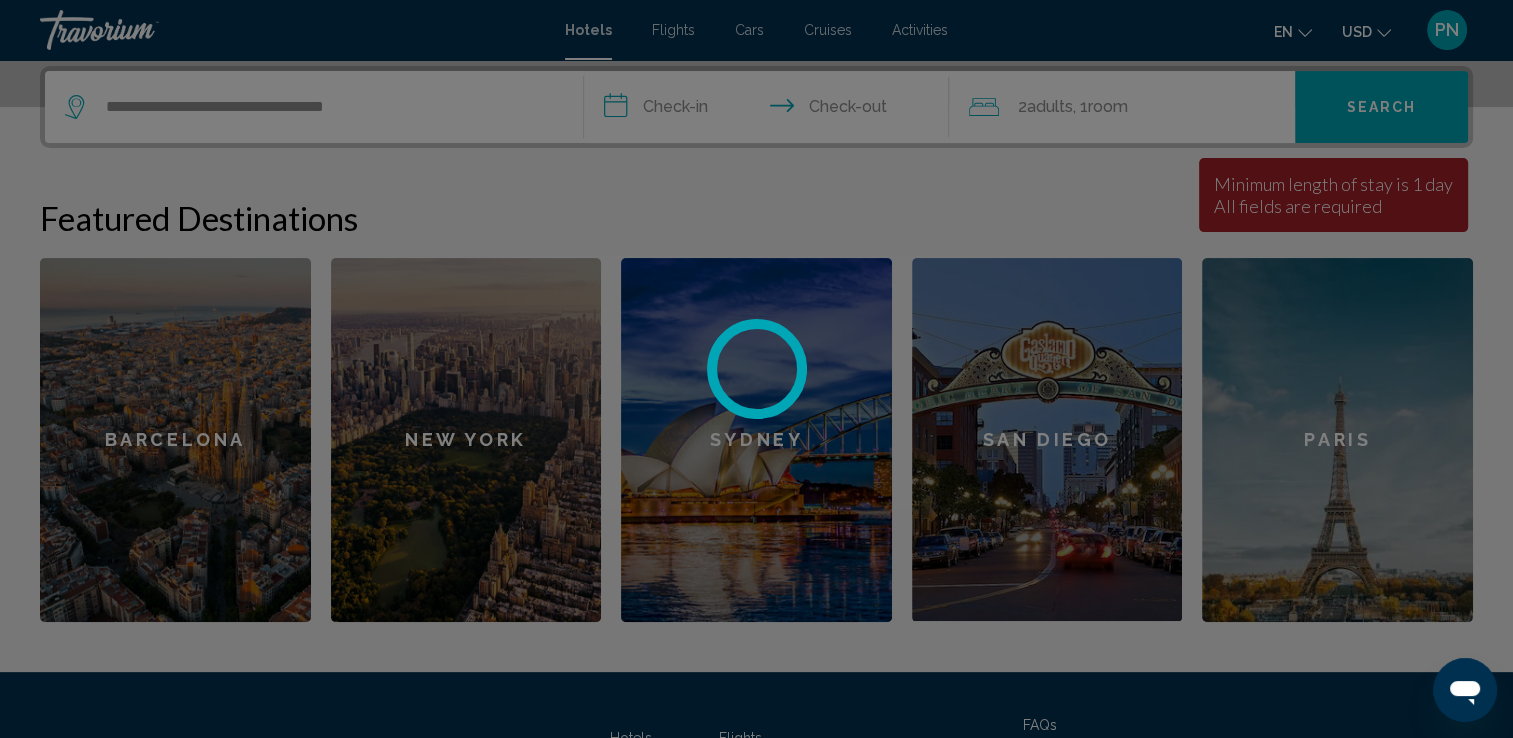 scroll, scrollTop: 0, scrollLeft: 0, axis: both 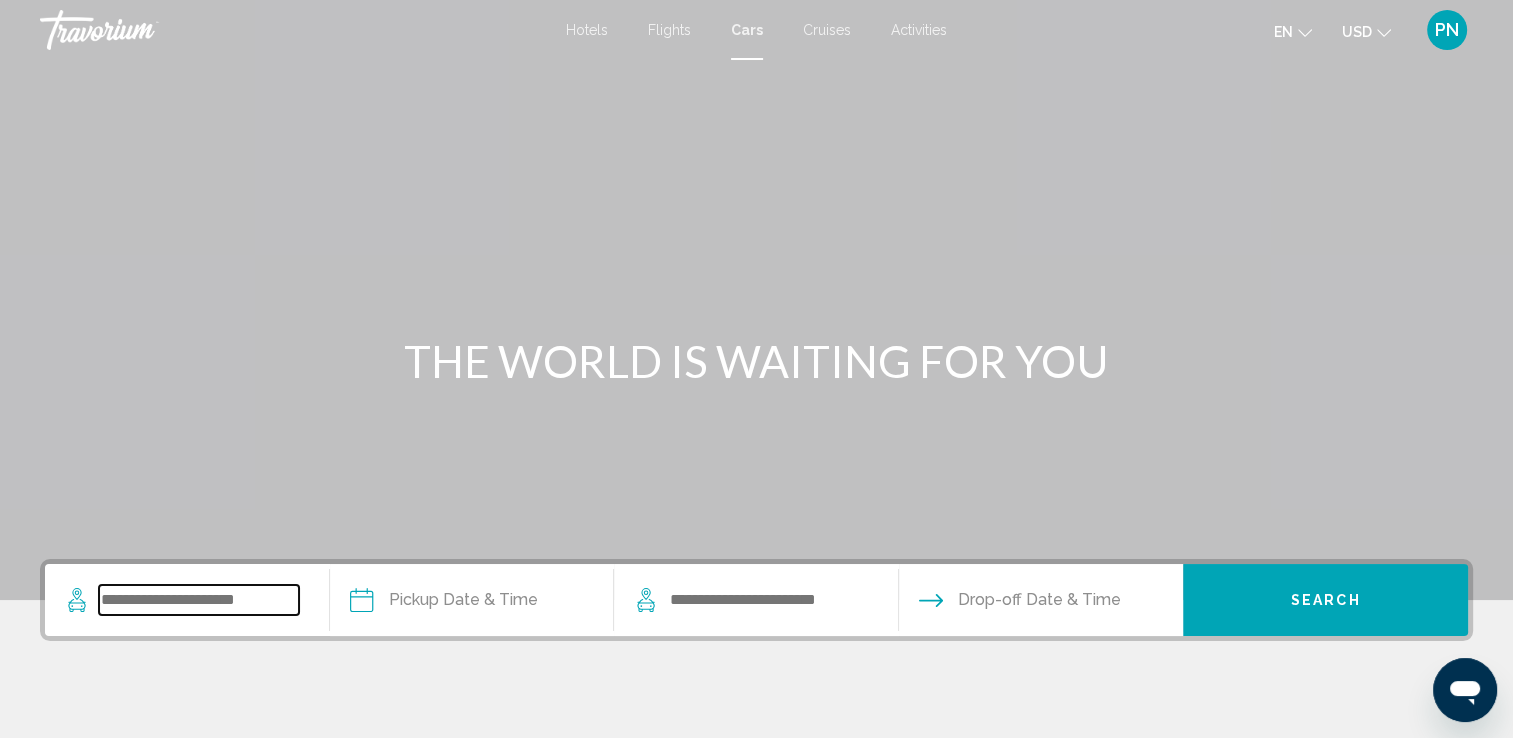 click at bounding box center (199, 600) 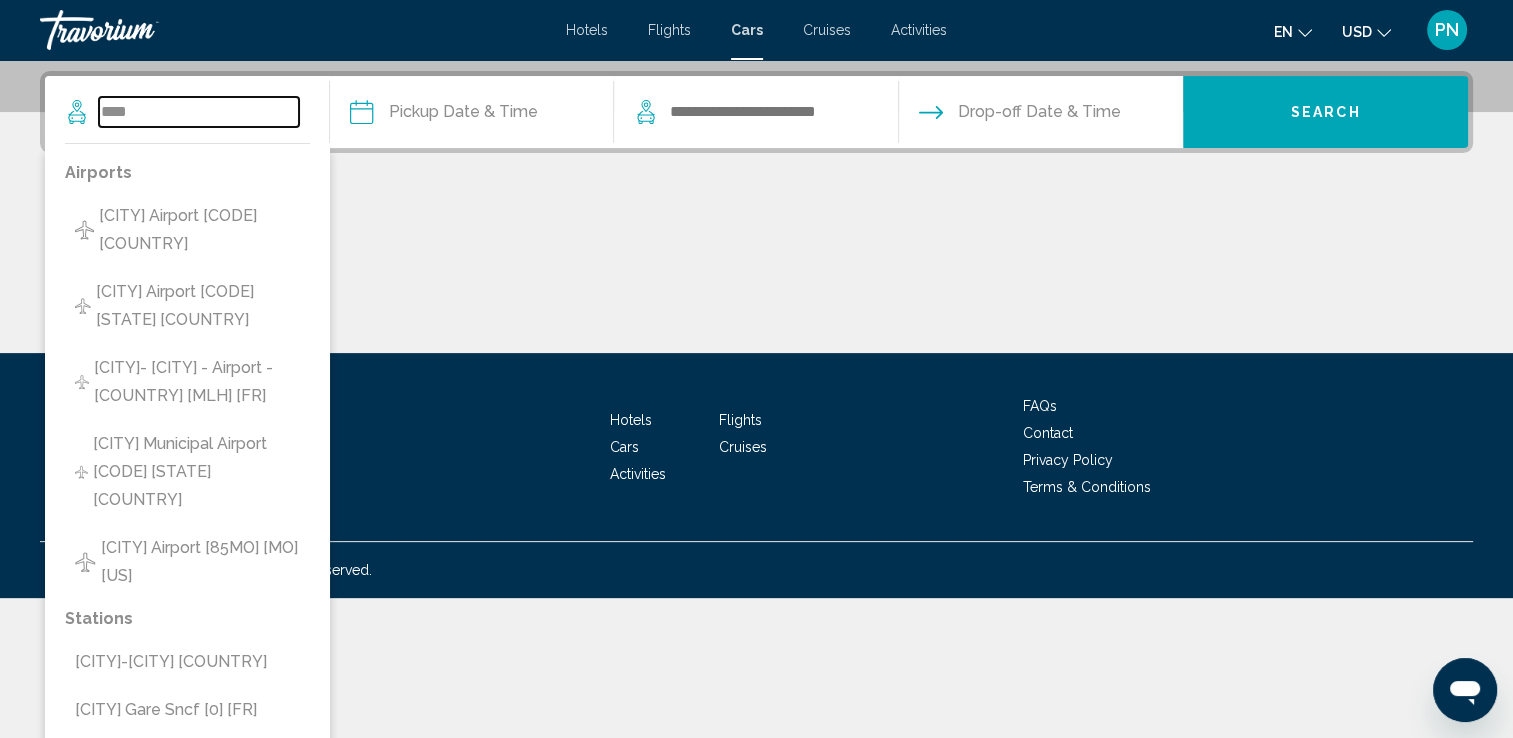scroll, scrollTop: 496, scrollLeft: 0, axis: vertical 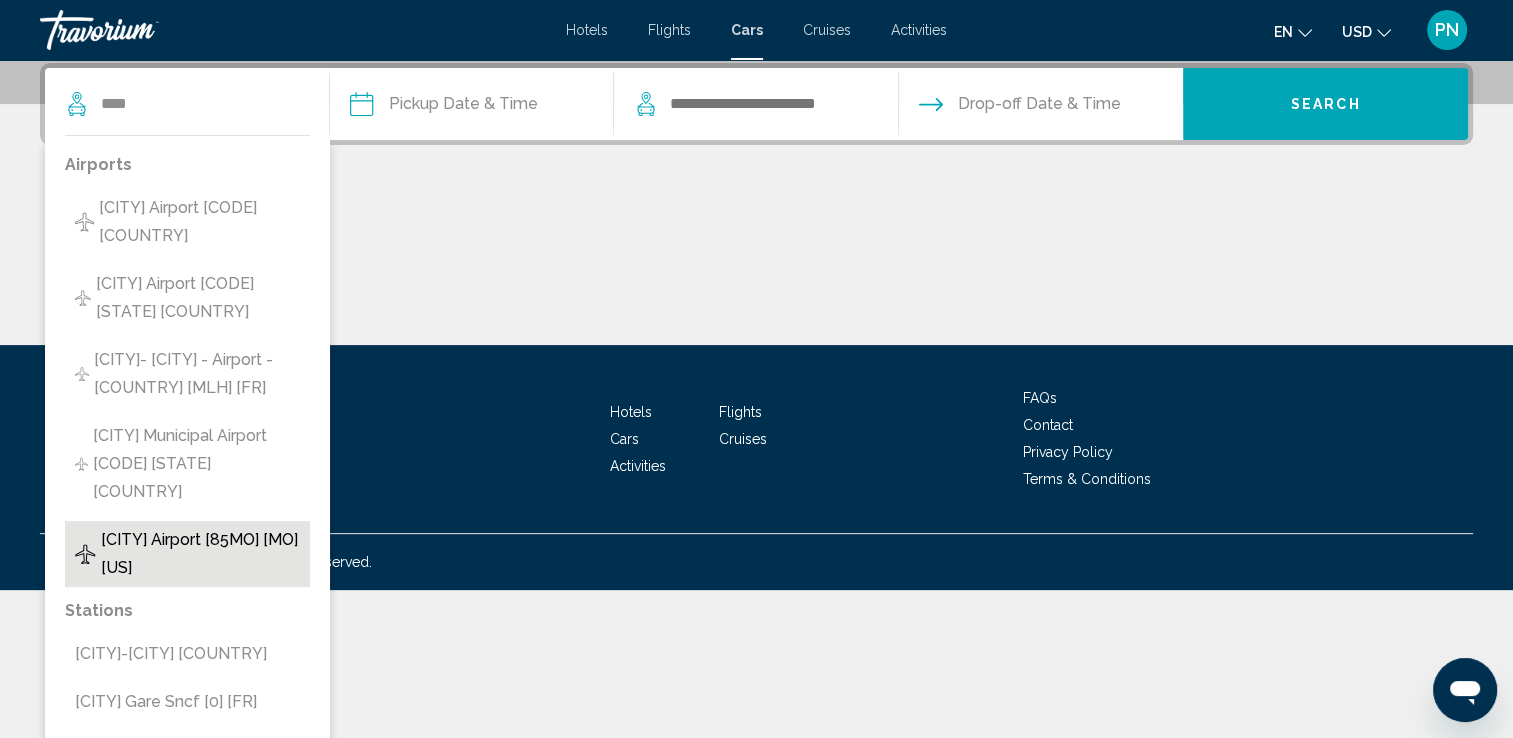 click on "[CITY] Airport [85MO] [MO] [US]" at bounding box center (200, 554) 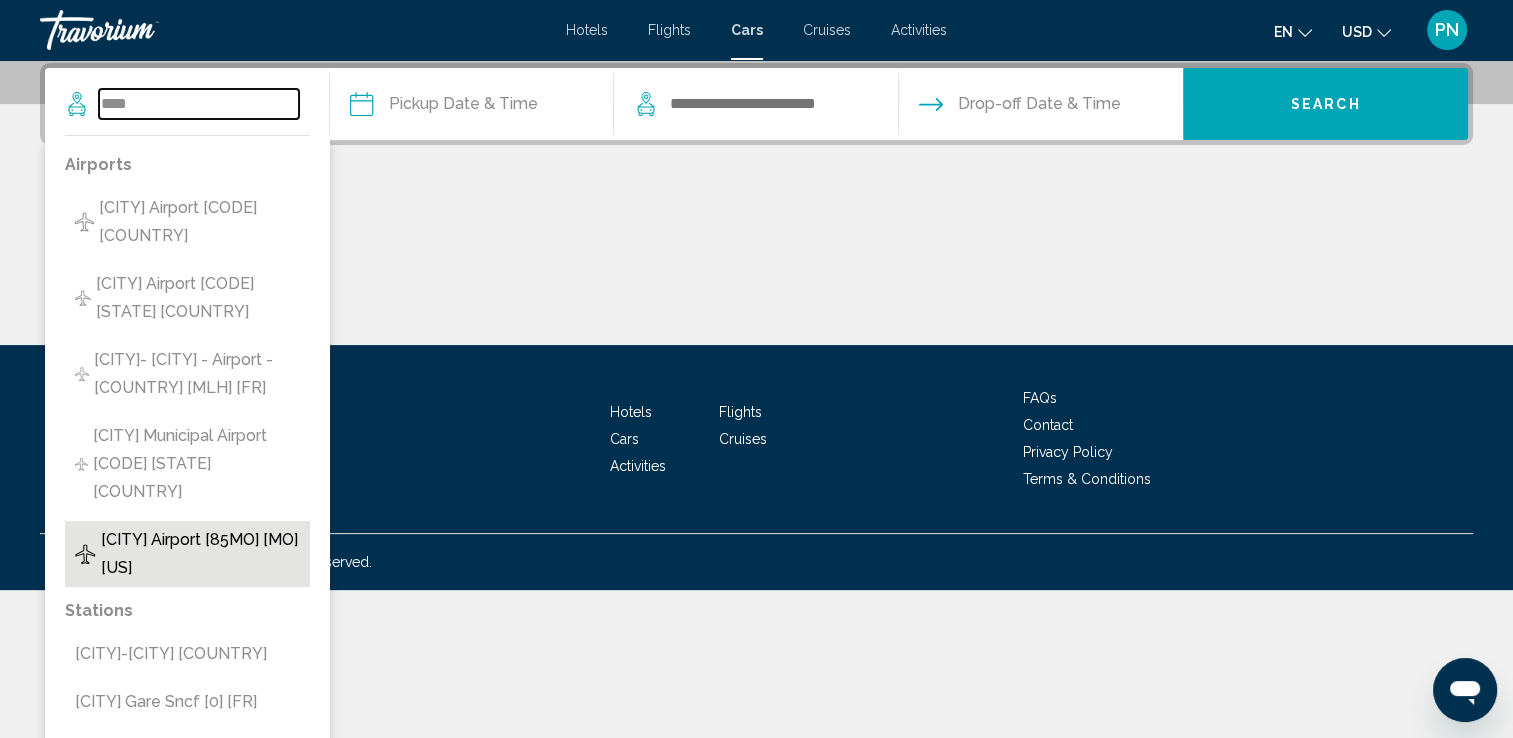 type on "**********" 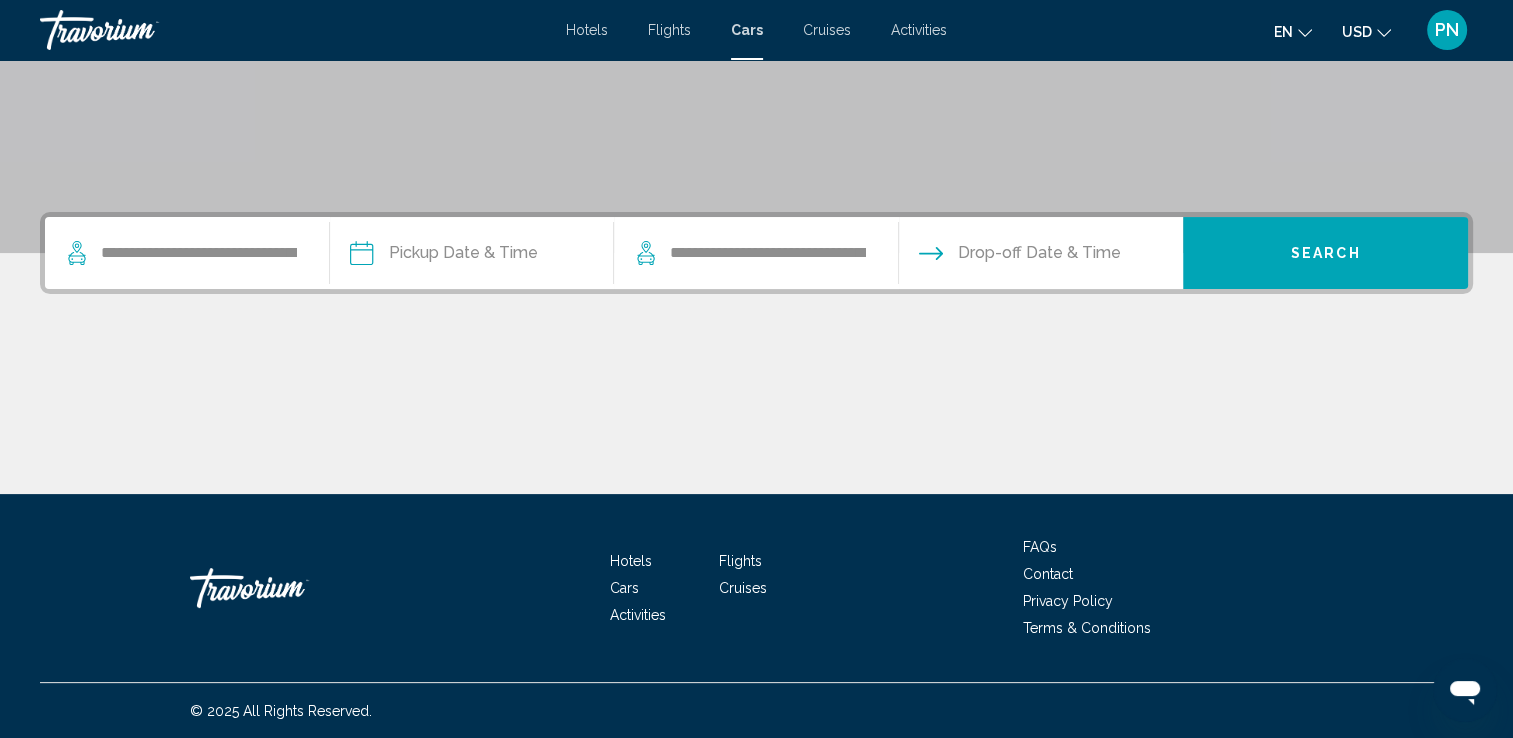 click at bounding box center (471, 256) 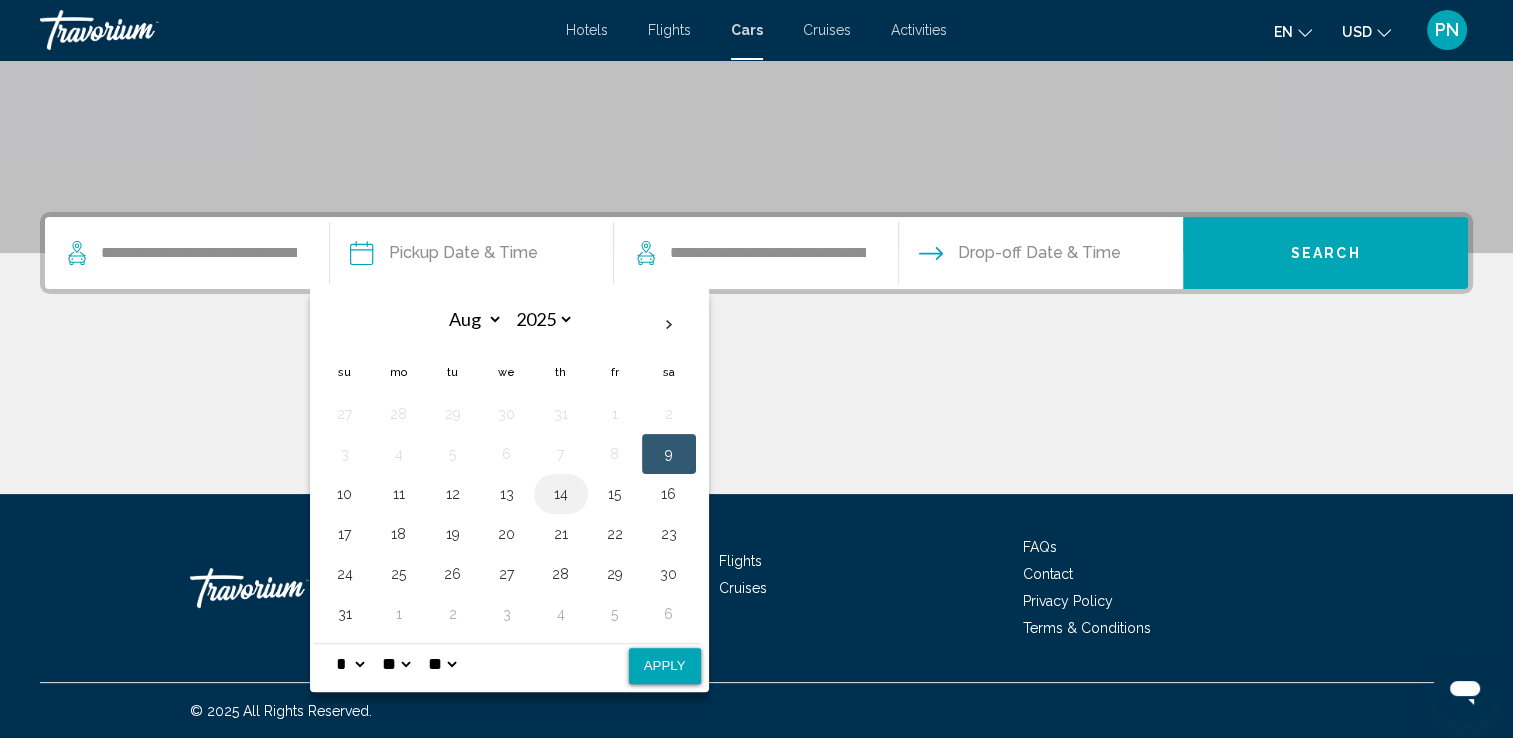 click on "14" at bounding box center (561, 494) 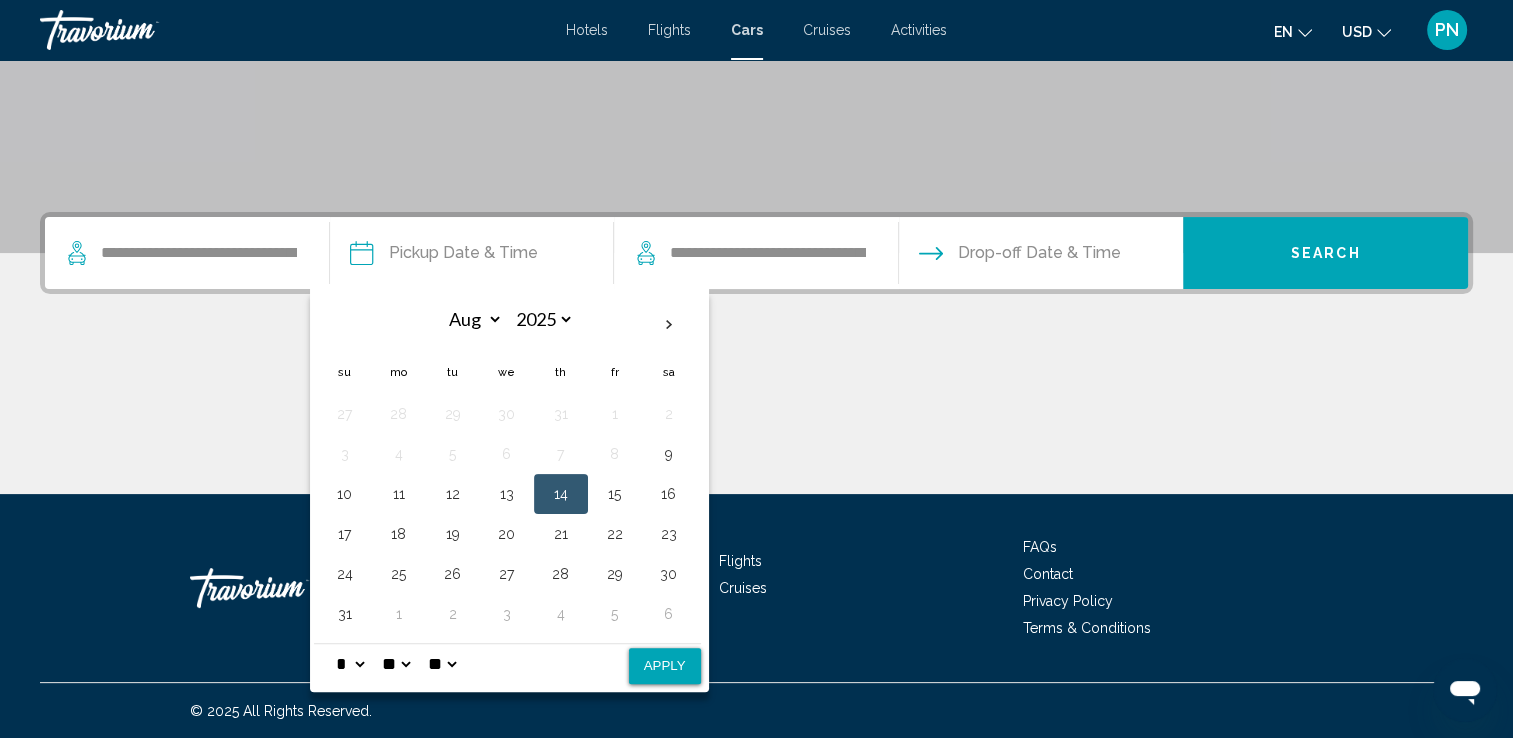 click on "14" at bounding box center [561, 494] 